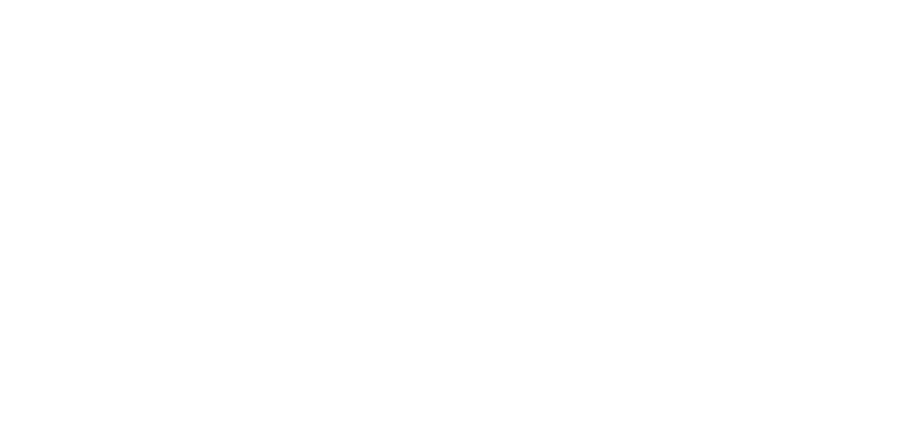 scroll, scrollTop: 0, scrollLeft: 0, axis: both 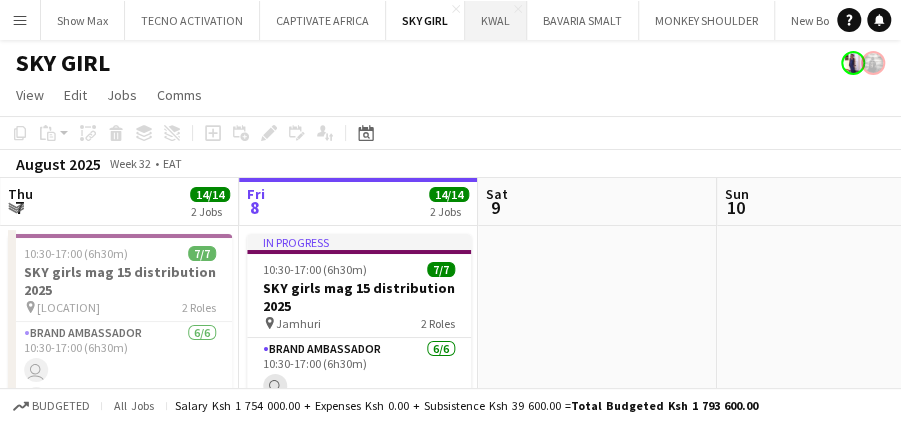 click on "KWAL
Close" at bounding box center (496, 20) 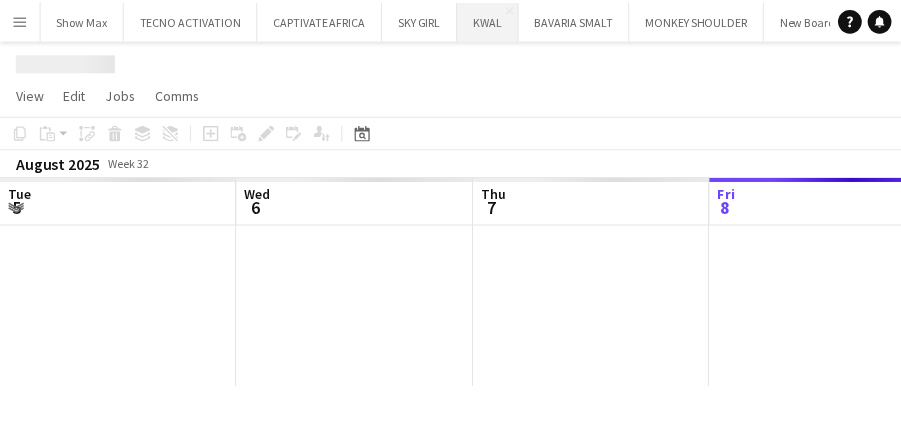 scroll, scrollTop: 0, scrollLeft: 478, axis: horizontal 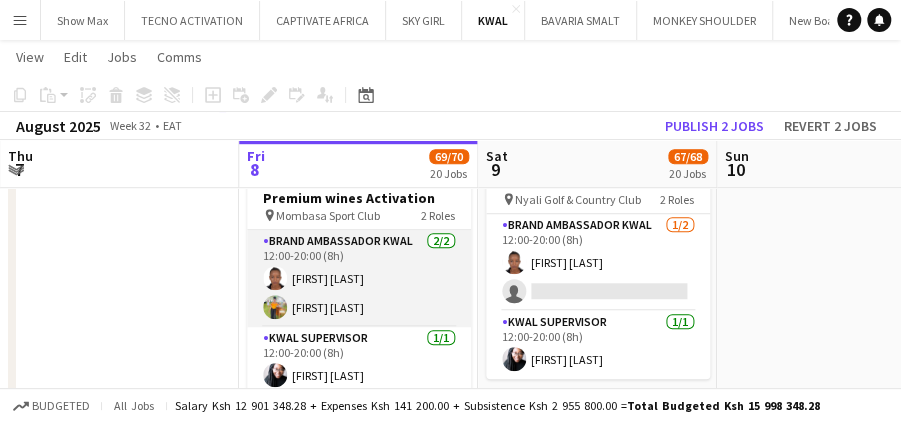 click on "Brand Ambassador kwal   2/2   12:00-20:00 (8h)
[FIRST] [LAST] [FIRST] [LAST]" at bounding box center (359, 278) 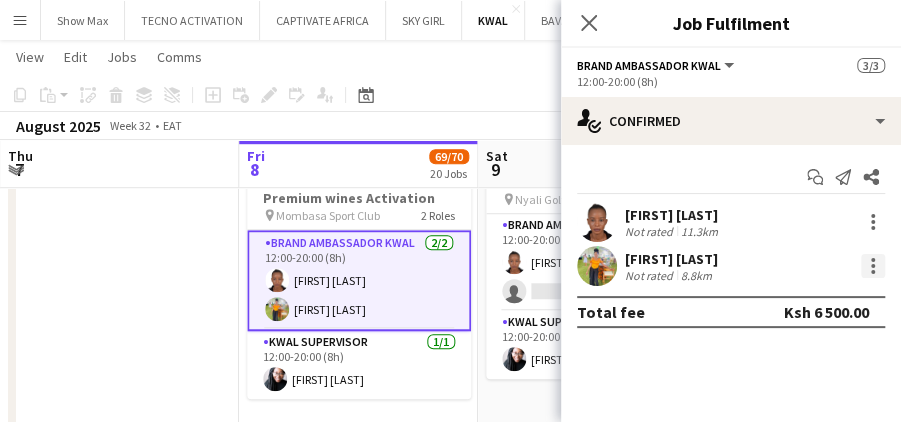 click at bounding box center (873, 266) 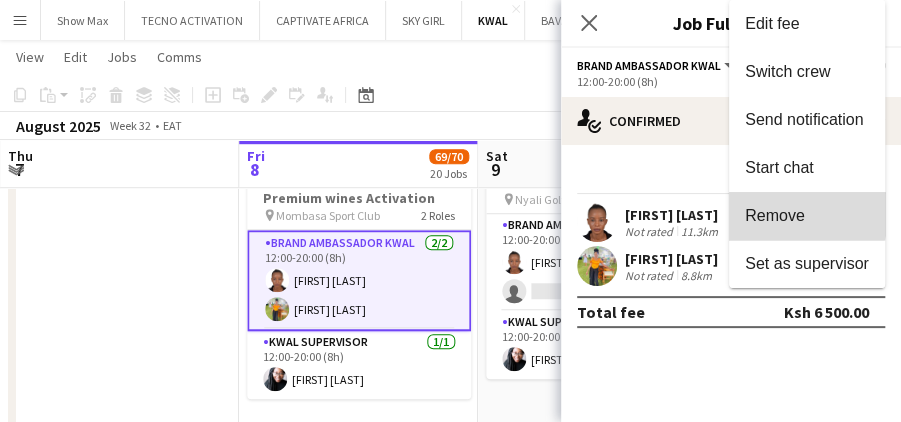 click on "Remove" at bounding box center [775, 215] 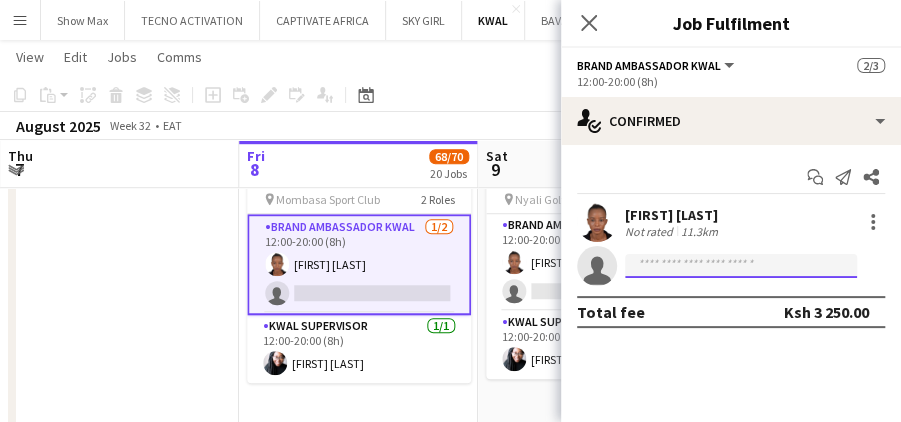 click 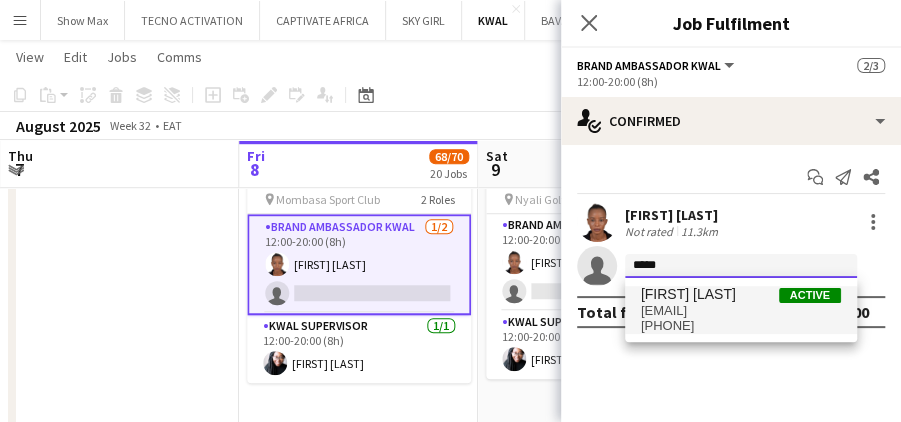 type on "*****" 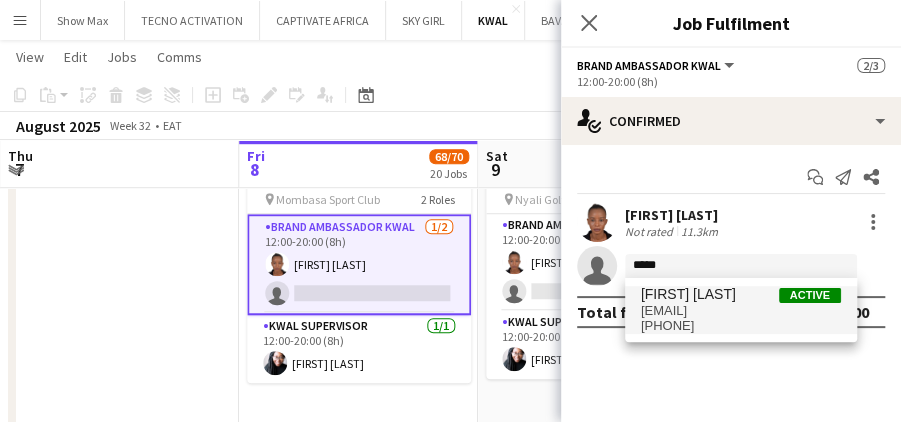 click on "Active" at bounding box center [810, 295] 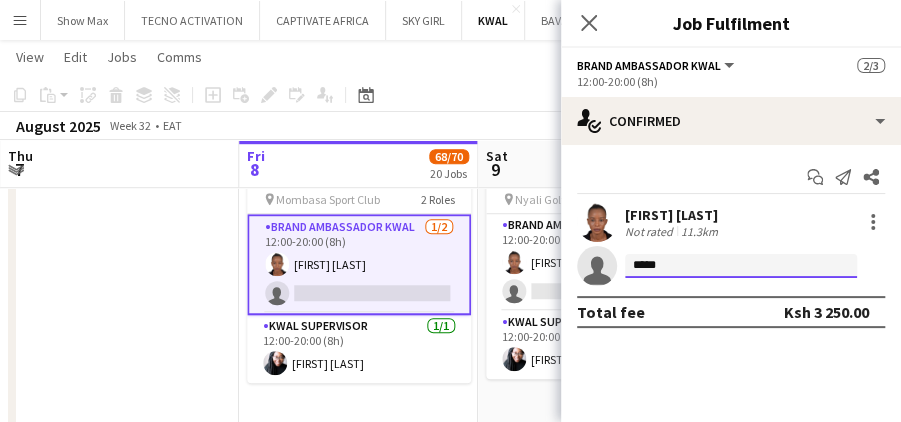 type 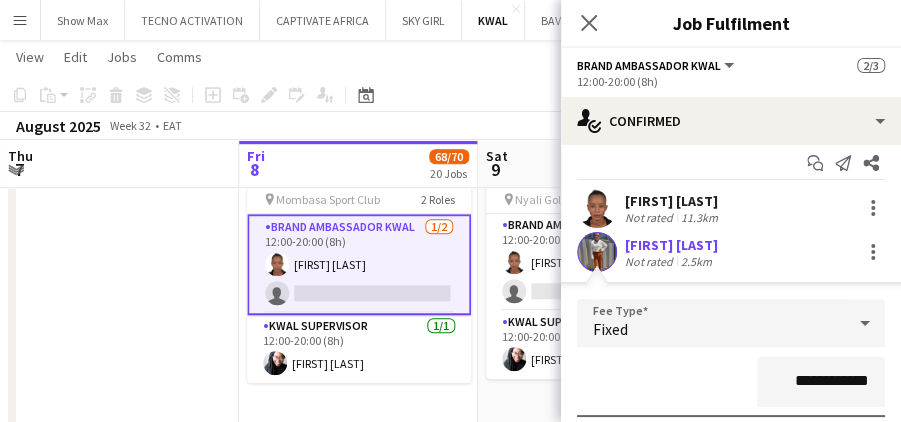 scroll, scrollTop: 0, scrollLeft: 0, axis: both 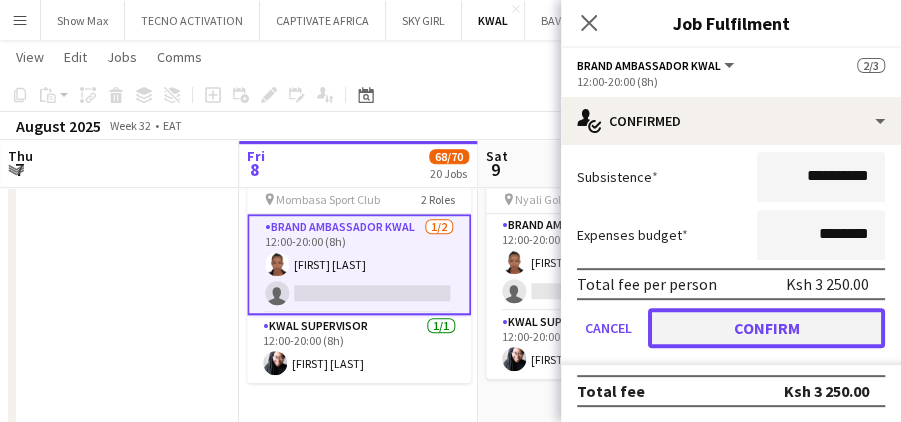 click on "Confirm" at bounding box center (766, 328) 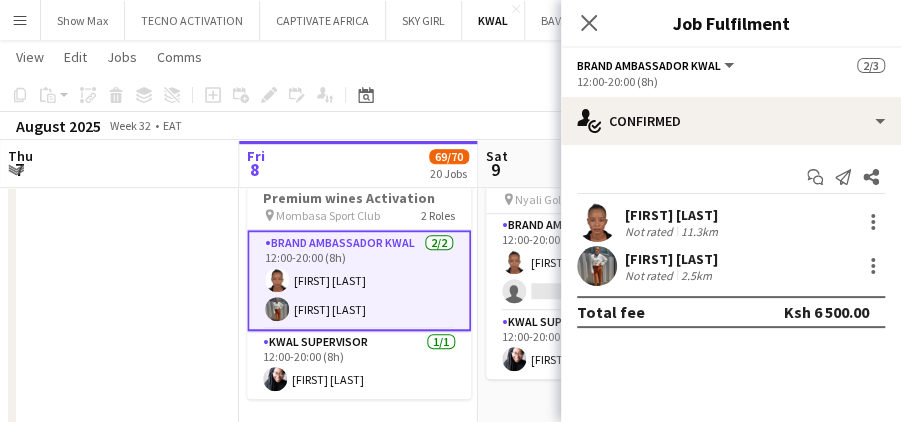 scroll, scrollTop: 0, scrollLeft: 0, axis: both 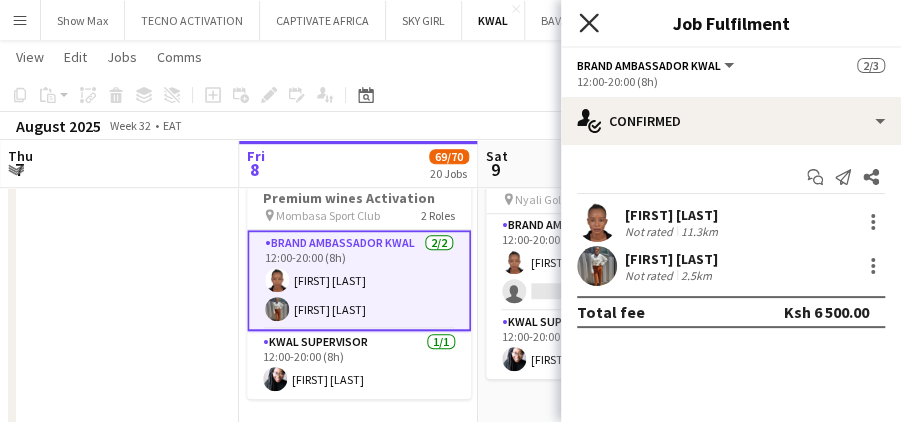 click on "Close pop-in" 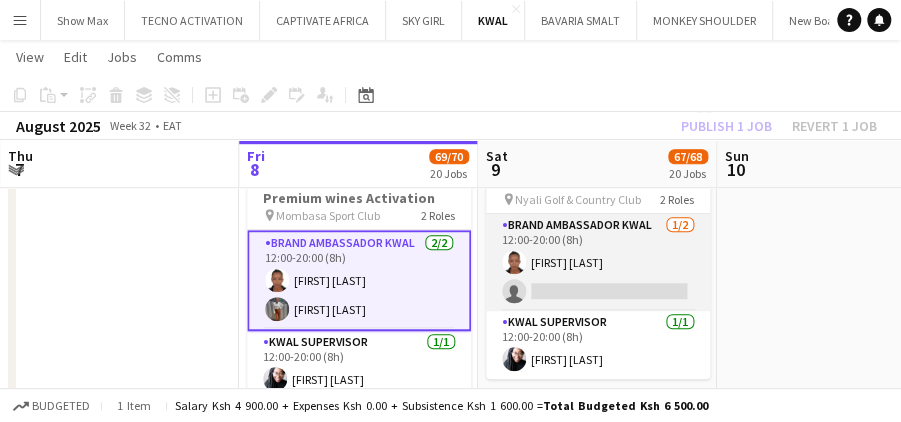 click on "Brand Ambassador kwal   1/2   12:00-20:00 (8h)
[FIRST] [LAST]
single-neutral-actions" at bounding box center [598, 262] 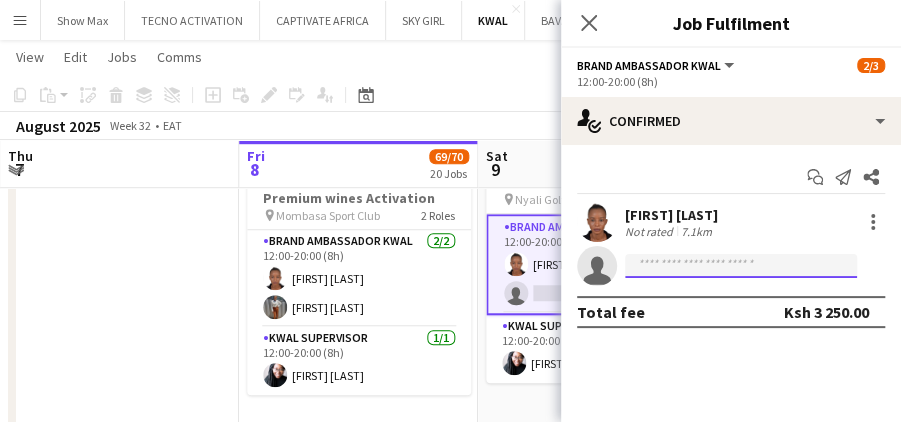click 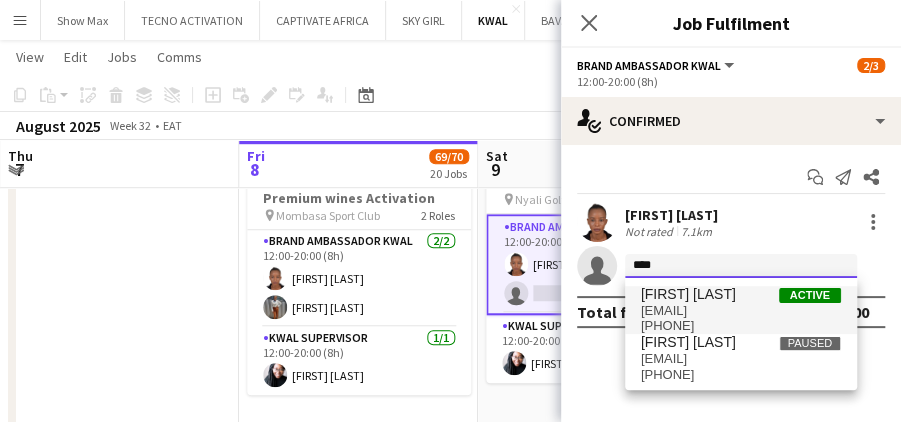 type on "****" 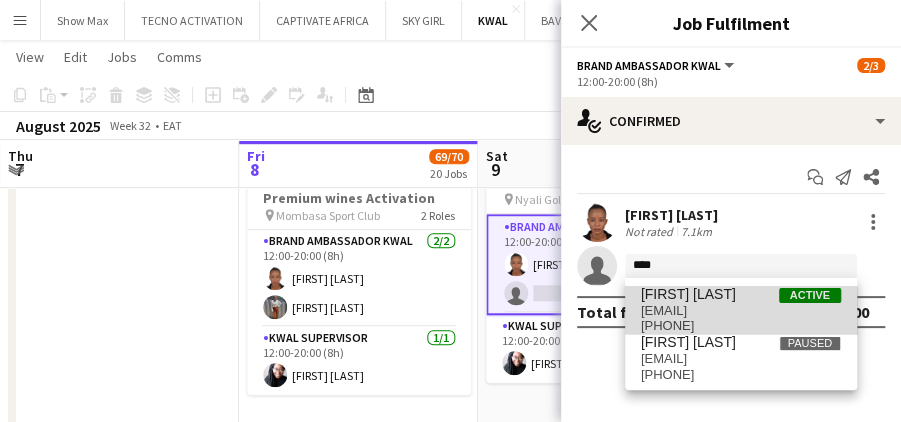 click on "Active" at bounding box center (810, 295) 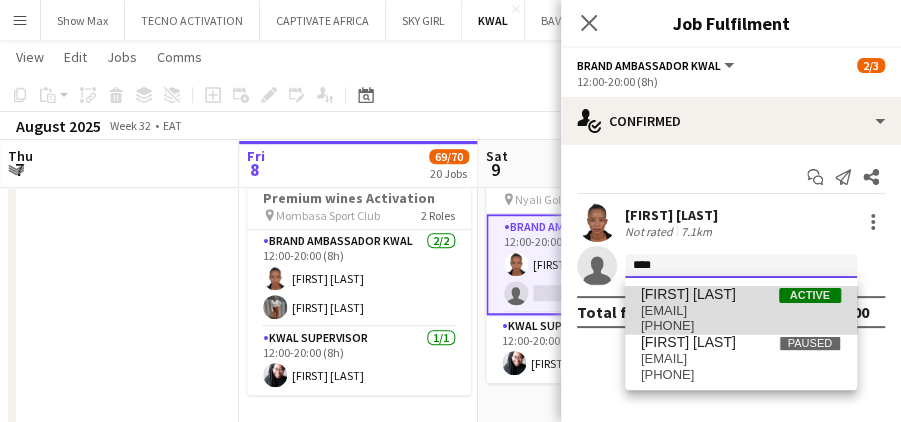 type 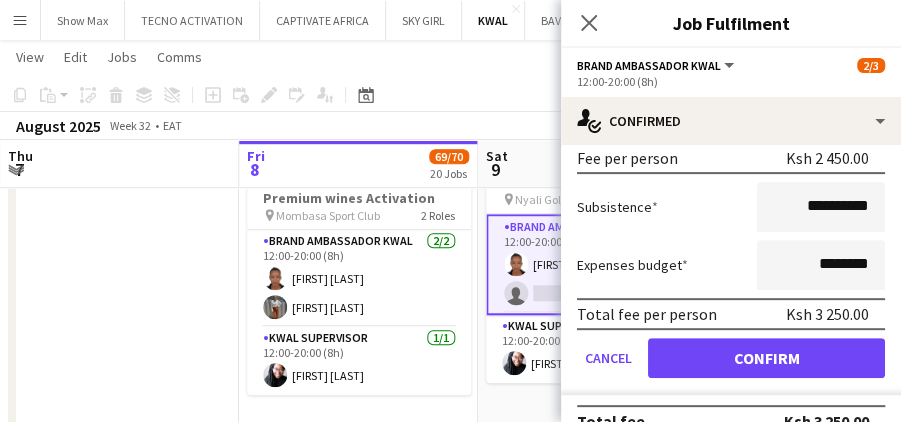 scroll, scrollTop: 317, scrollLeft: 0, axis: vertical 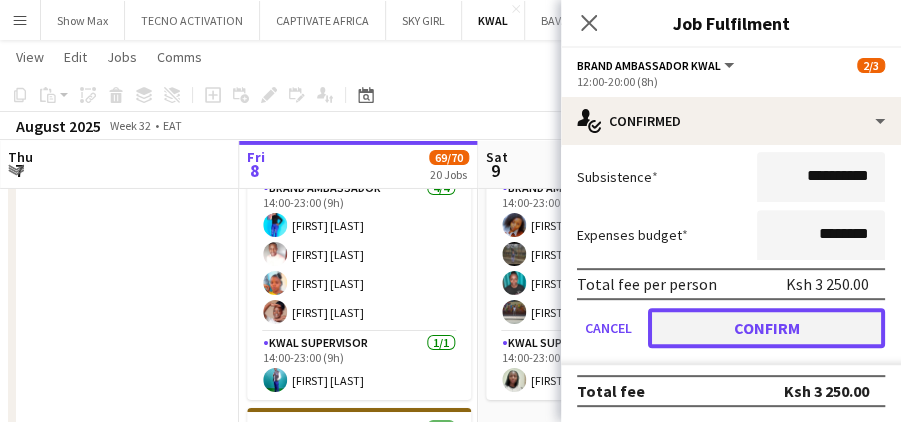 click on "Confirm" at bounding box center (766, 328) 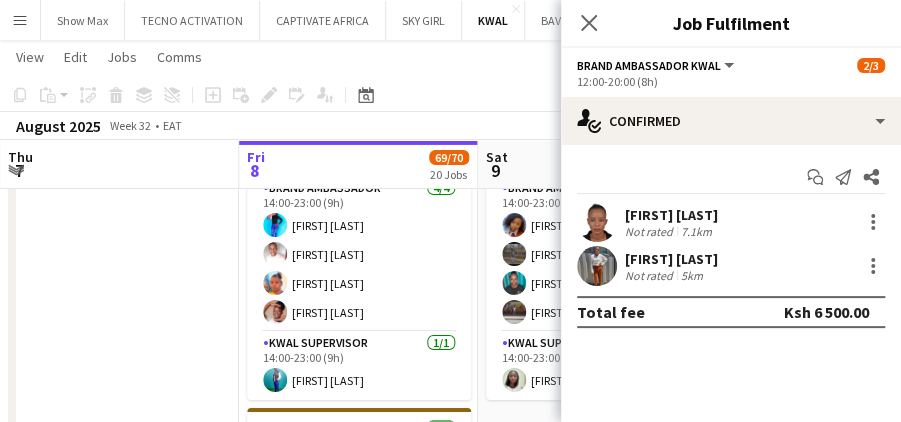 scroll, scrollTop: 0, scrollLeft: 0, axis: both 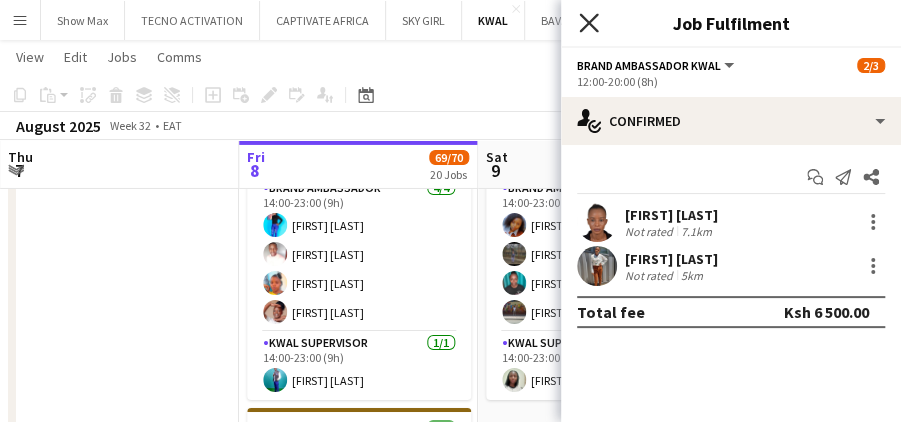 click 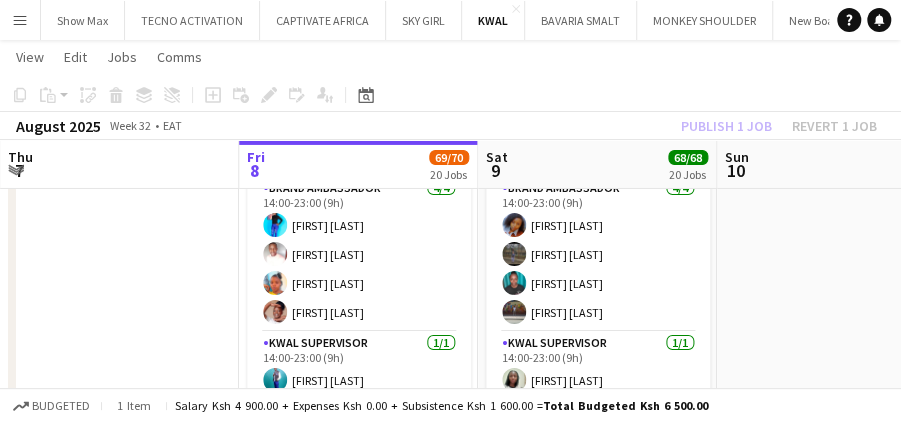 click on "Menu" at bounding box center (20, 20) 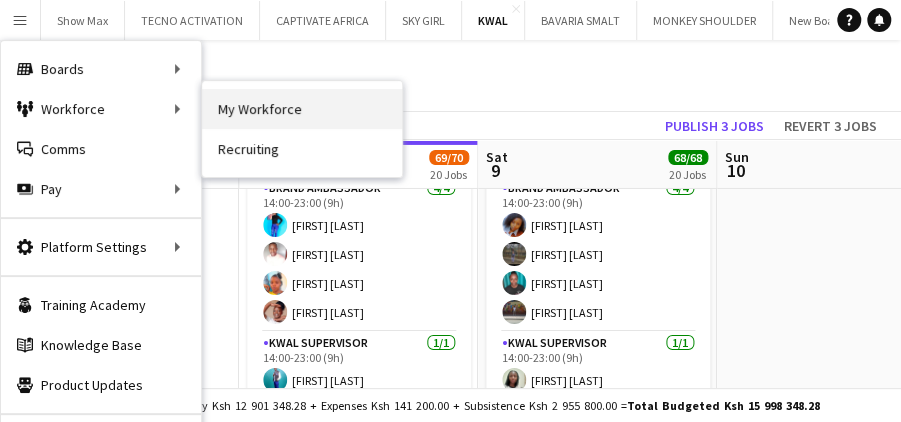 click on "My Workforce" at bounding box center (302, 109) 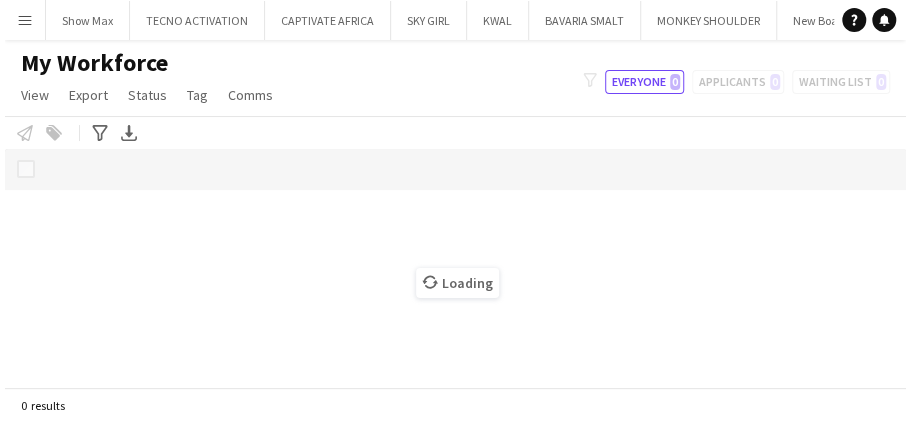 scroll, scrollTop: 0, scrollLeft: 0, axis: both 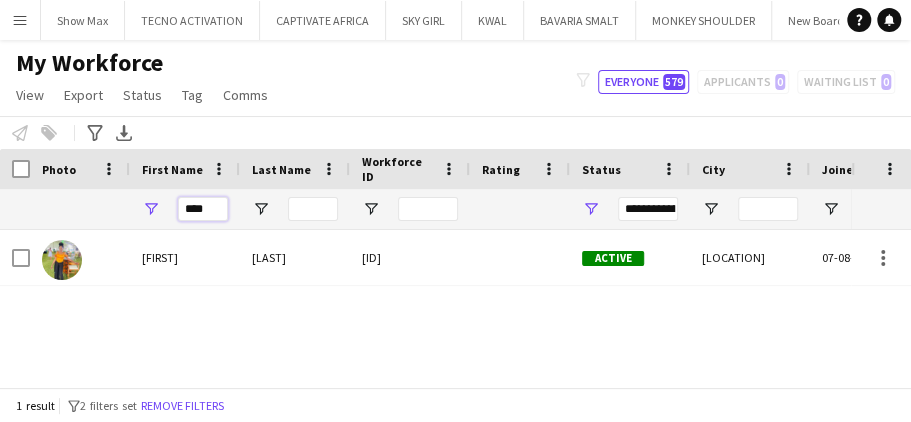 click on "****" at bounding box center [203, 209] 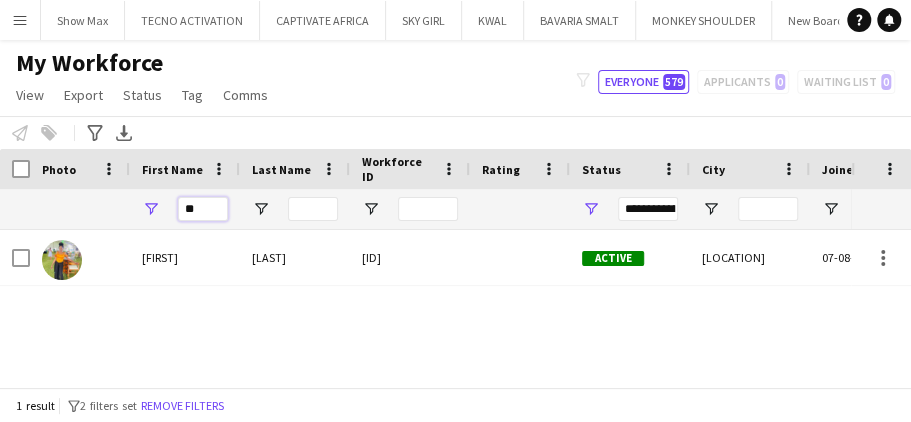 type on "*" 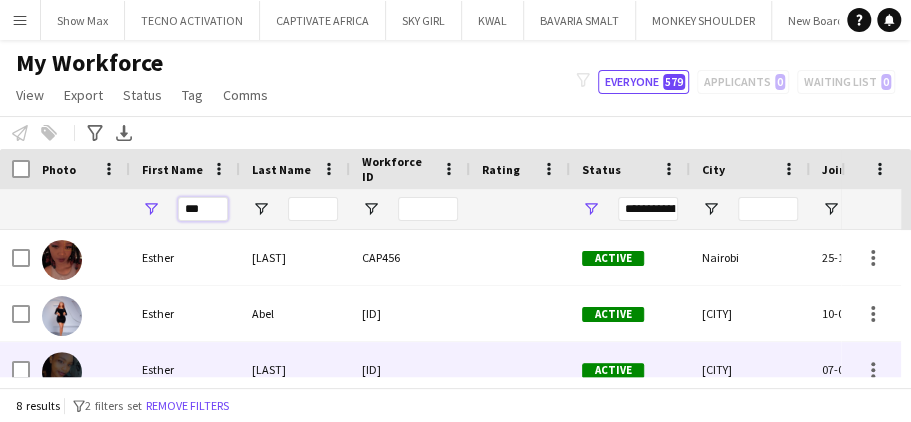 type on "***" 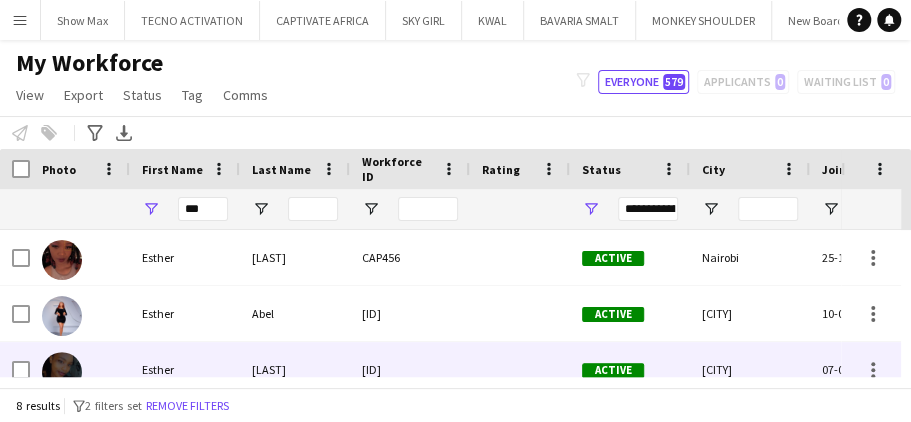 click on "[LAST]" at bounding box center [295, 369] 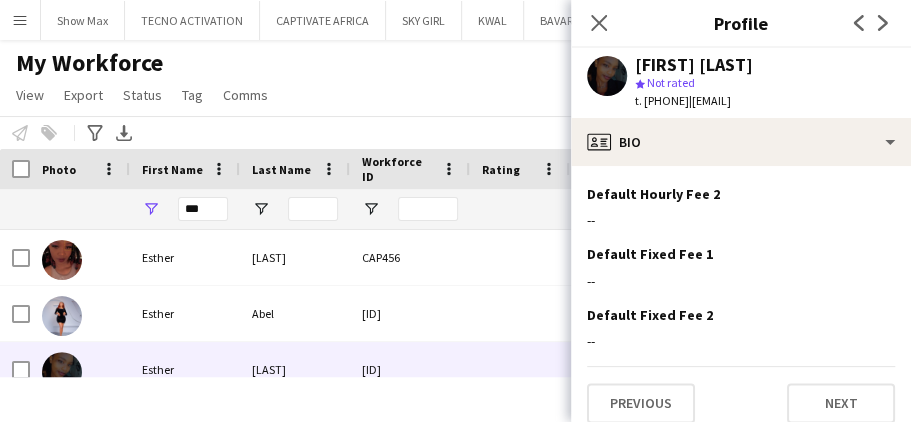 scroll, scrollTop: 893, scrollLeft: 0, axis: vertical 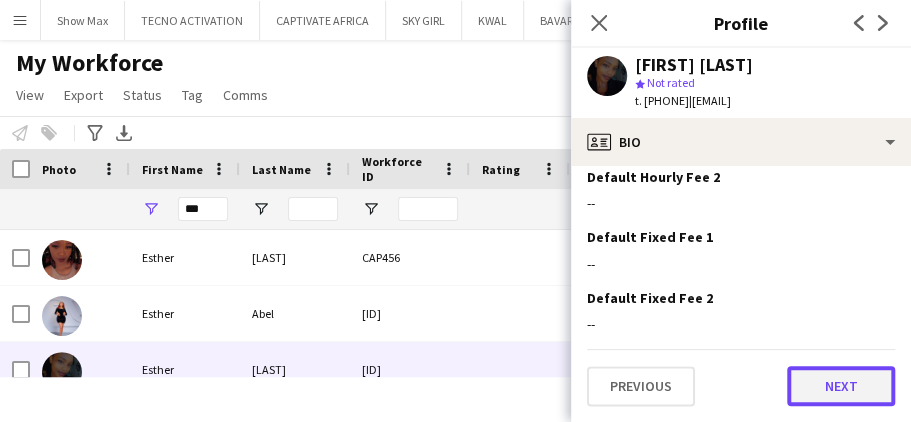 click on "Next" 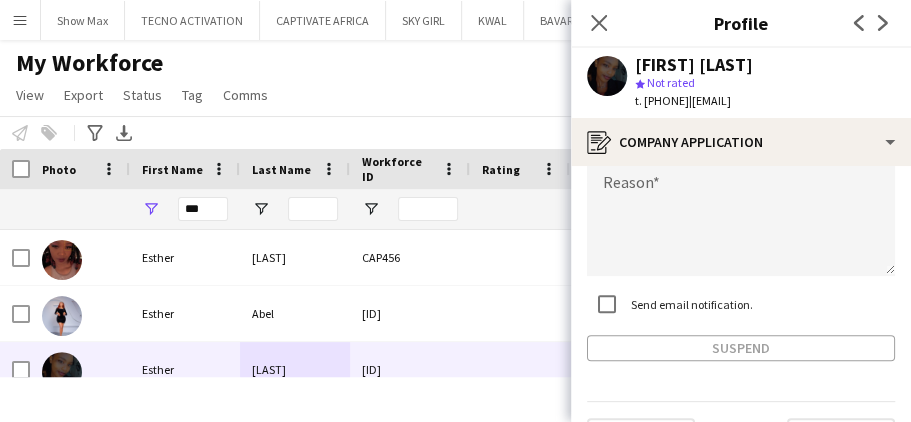 scroll, scrollTop: 294, scrollLeft: 0, axis: vertical 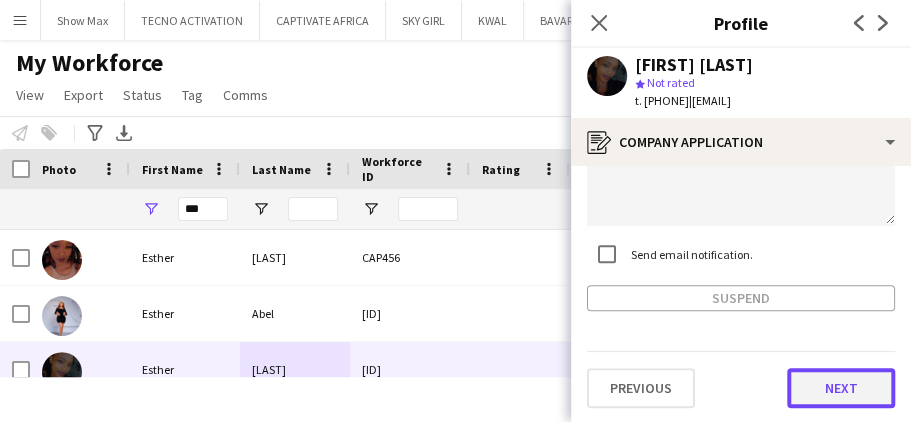 click on "Next" 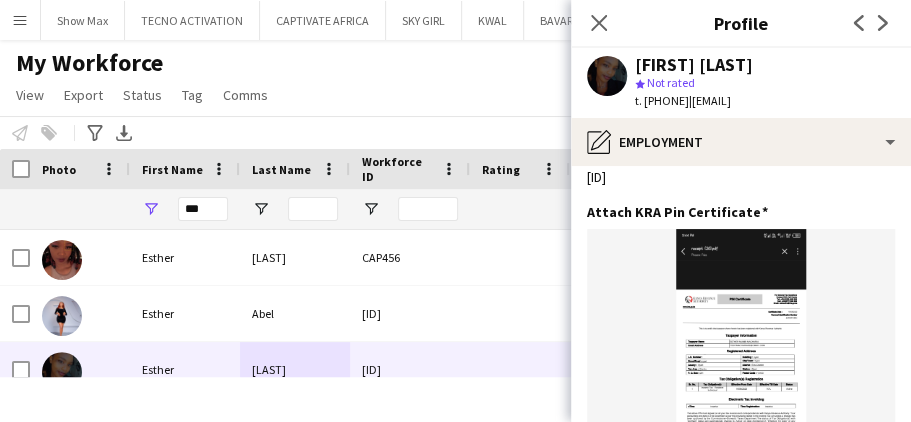 scroll, scrollTop: 482, scrollLeft: 0, axis: vertical 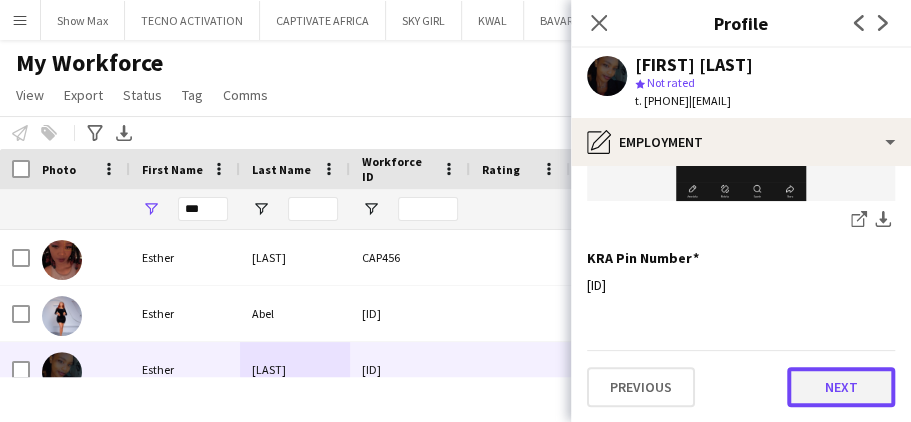 click on "Next" 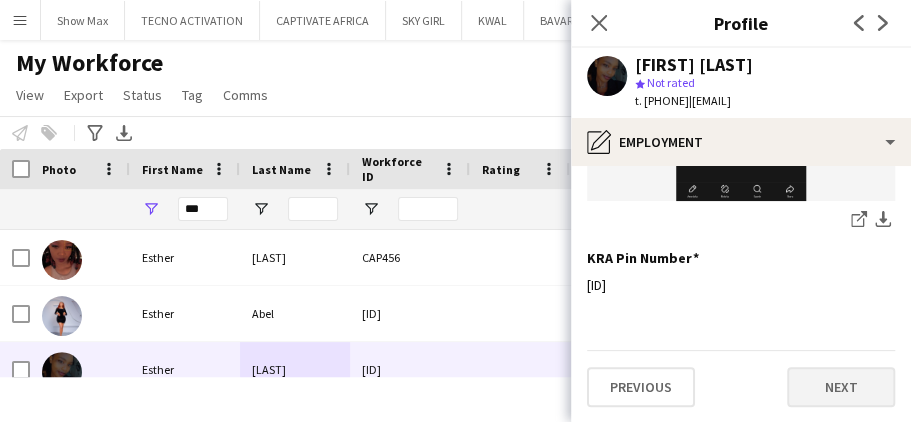 scroll, scrollTop: 0, scrollLeft: 0, axis: both 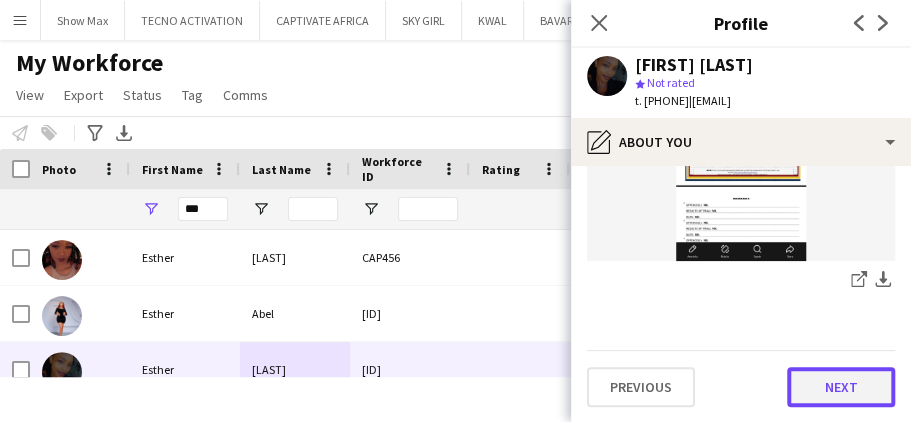 click on "Next" 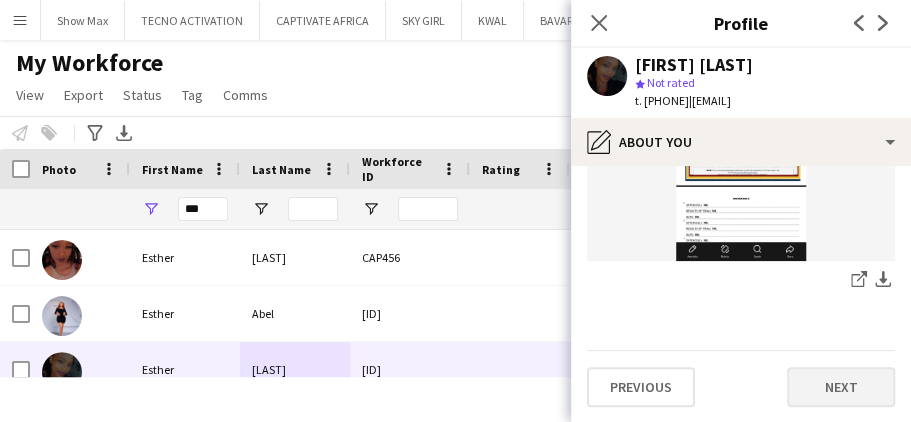 scroll, scrollTop: 0, scrollLeft: 0, axis: both 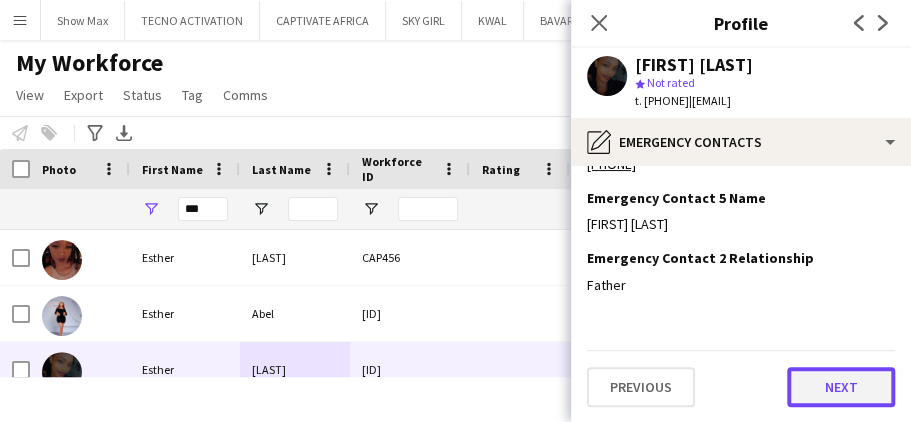 click on "Next" 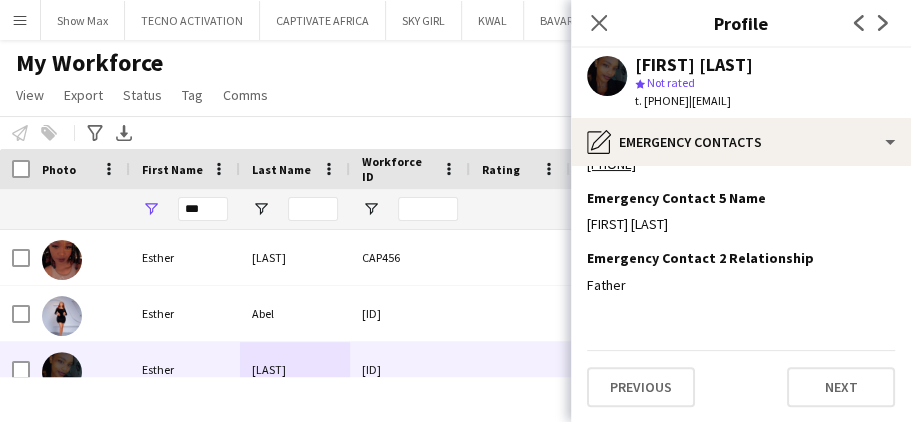 scroll, scrollTop: 0, scrollLeft: 0, axis: both 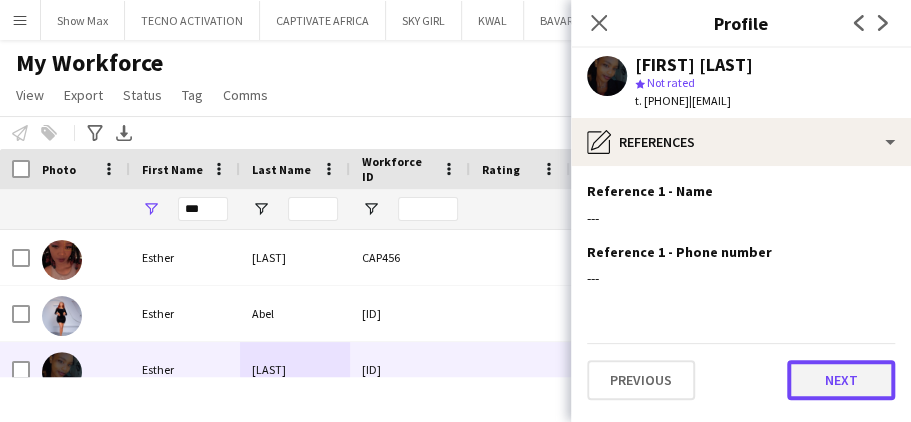 click on "Next" 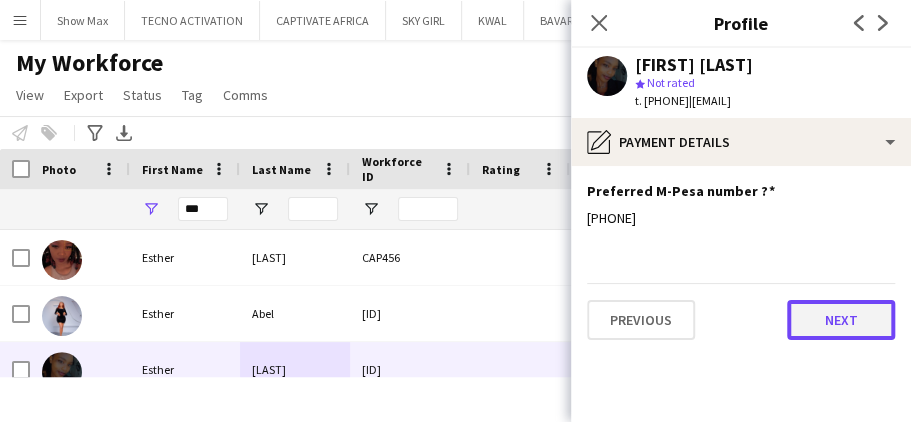 click on "Next" 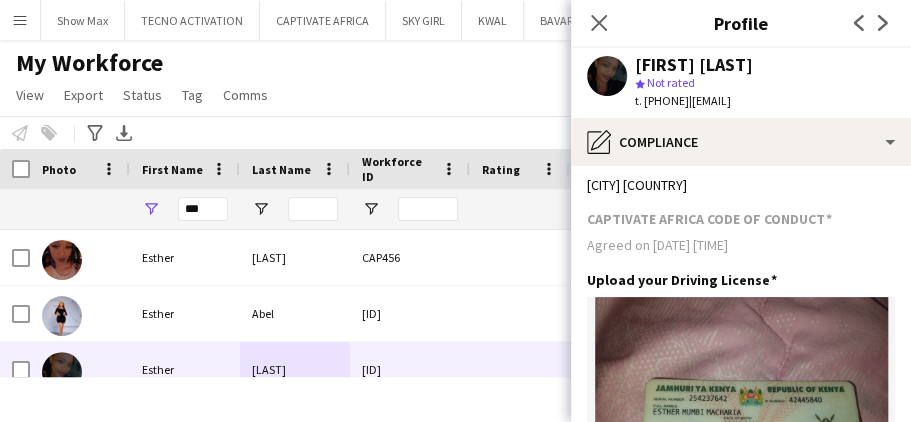 scroll, scrollTop: 1070, scrollLeft: 0, axis: vertical 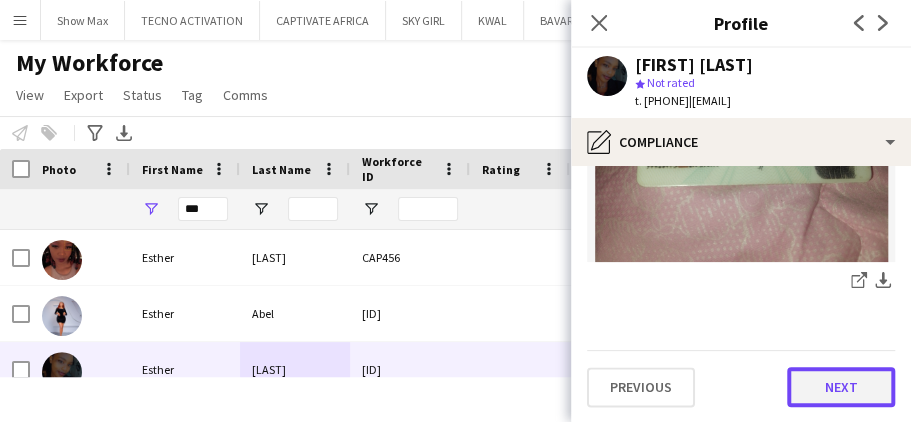 click on "Next" 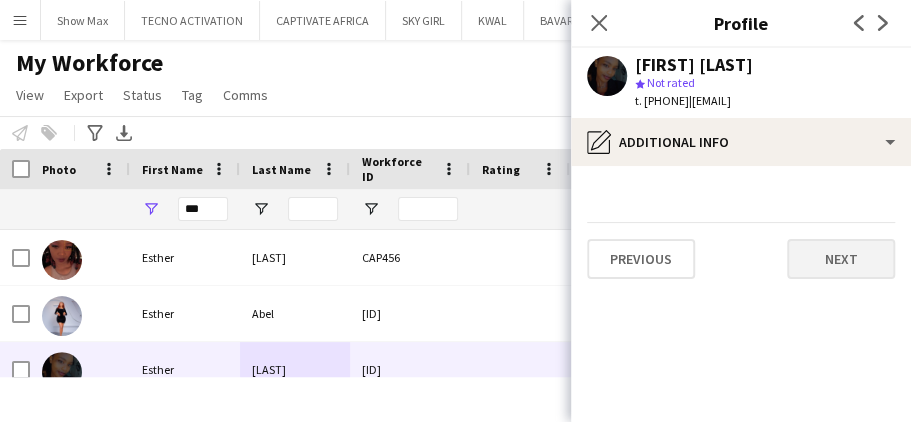 scroll, scrollTop: 0, scrollLeft: 0, axis: both 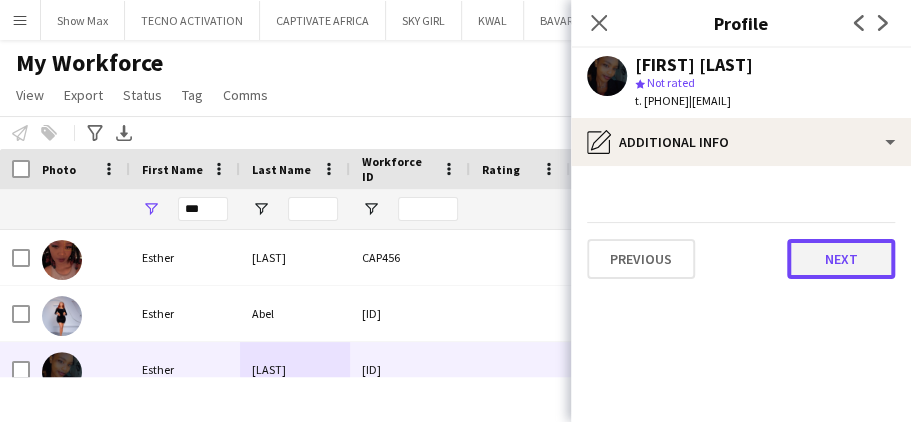 click on "Next" 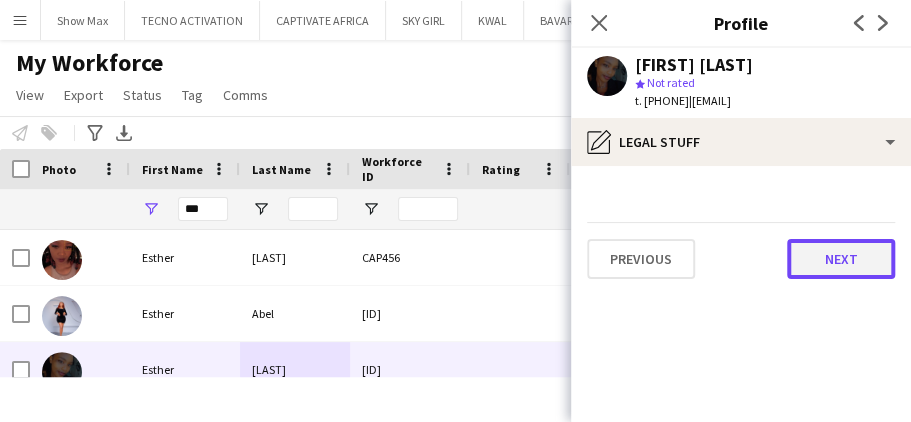 click on "Next" 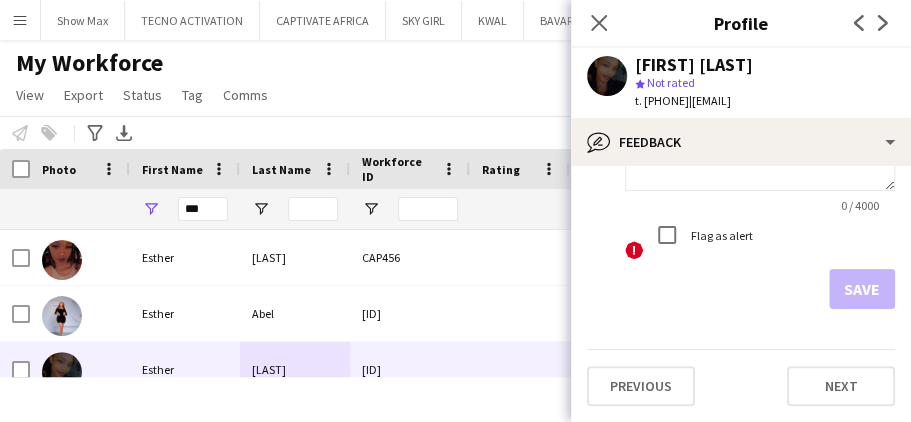scroll, scrollTop: 222, scrollLeft: 0, axis: vertical 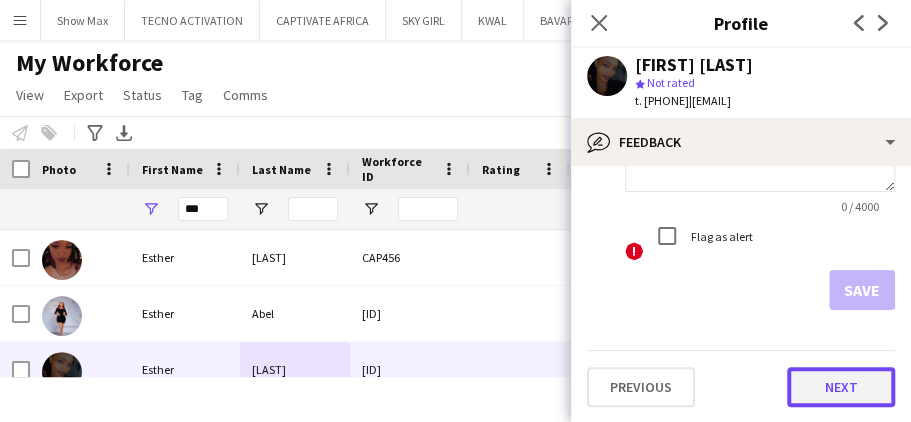 click on "Next" 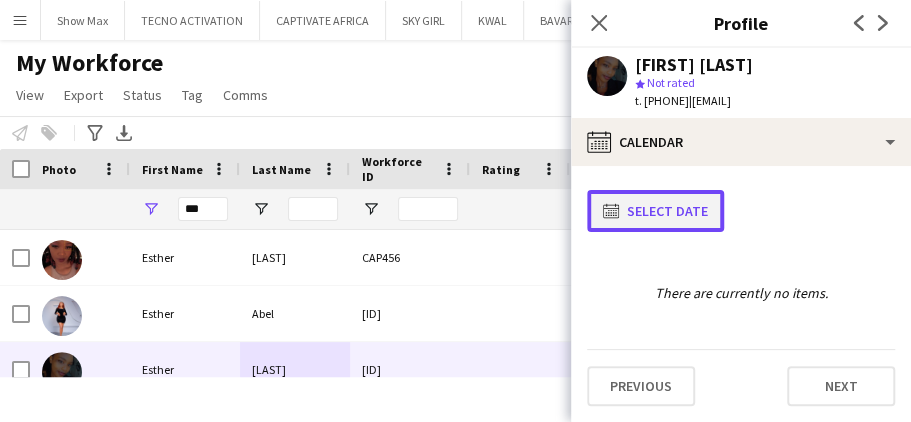click on "calendar-full" 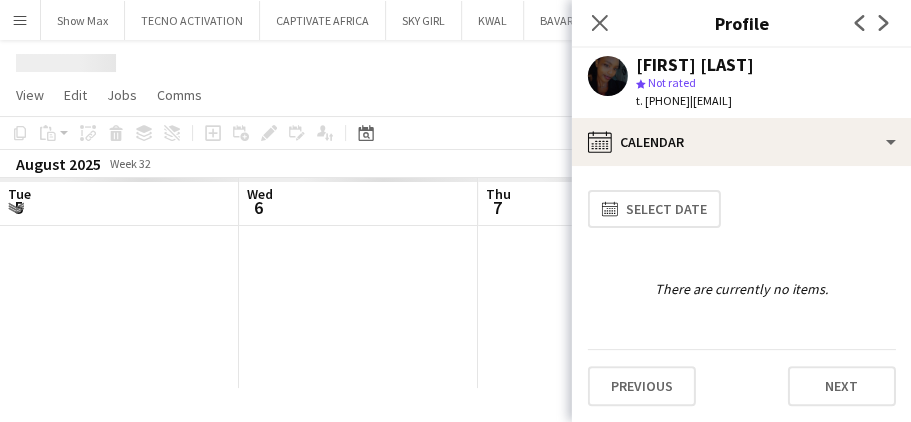 scroll, scrollTop: 0, scrollLeft: 478, axis: horizontal 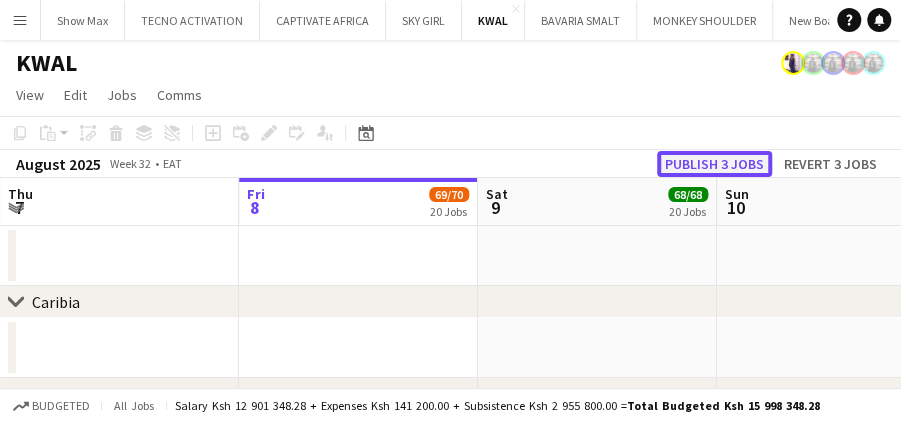 click on "Publish 3 jobs" 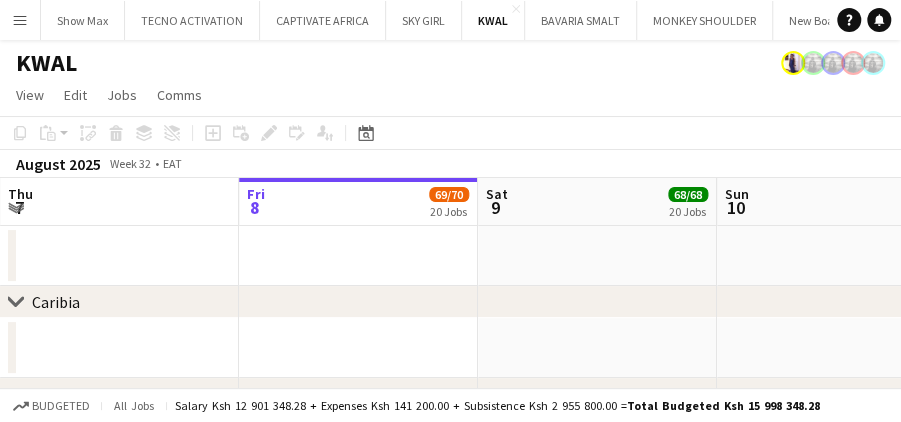 click on "Menu" at bounding box center (20, 20) 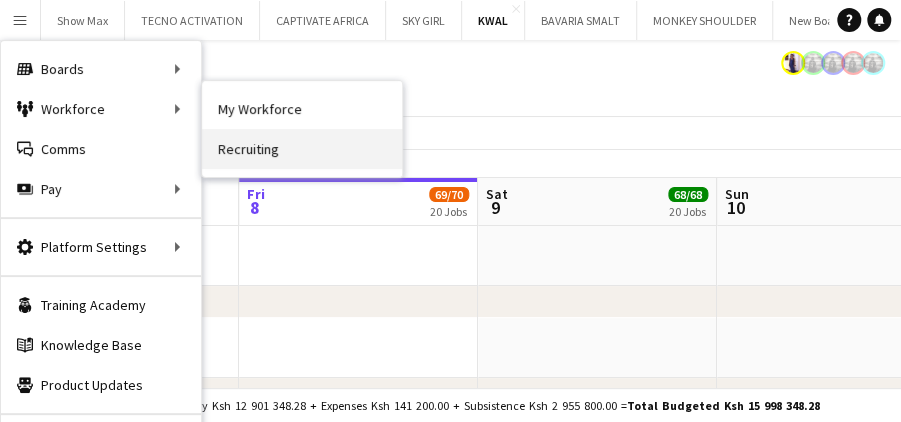 click on "Recruiting" at bounding box center (302, 149) 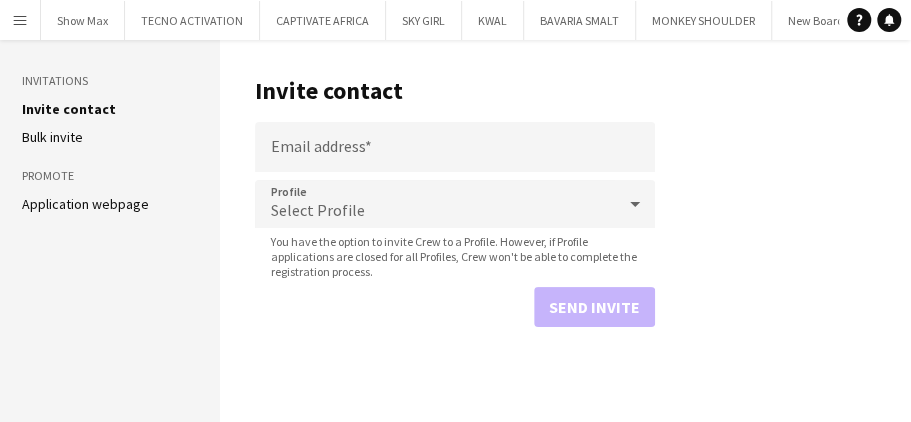 click on "Menu" at bounding box center [20, 20] 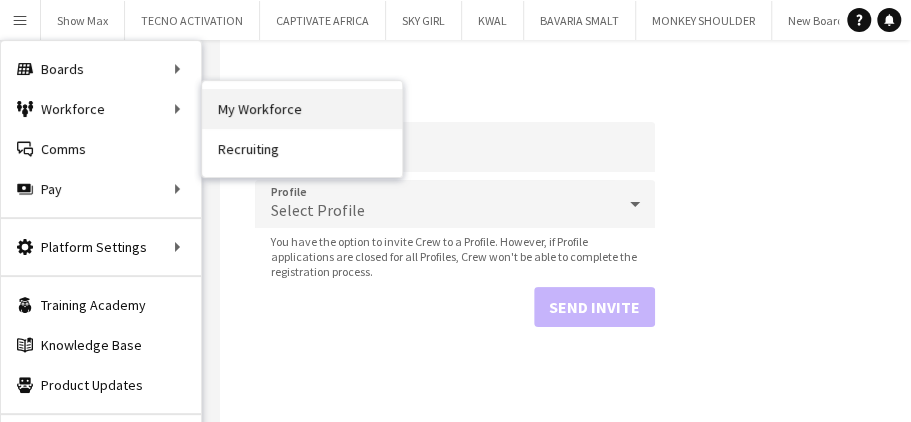 click on "My Workforce" at bounding box center (302, 109) 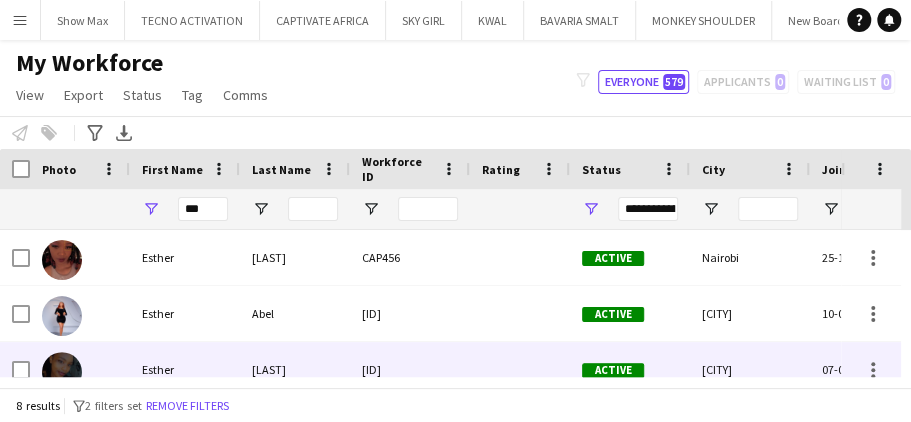 click on "[ID]" at bounding box center [410, 369] 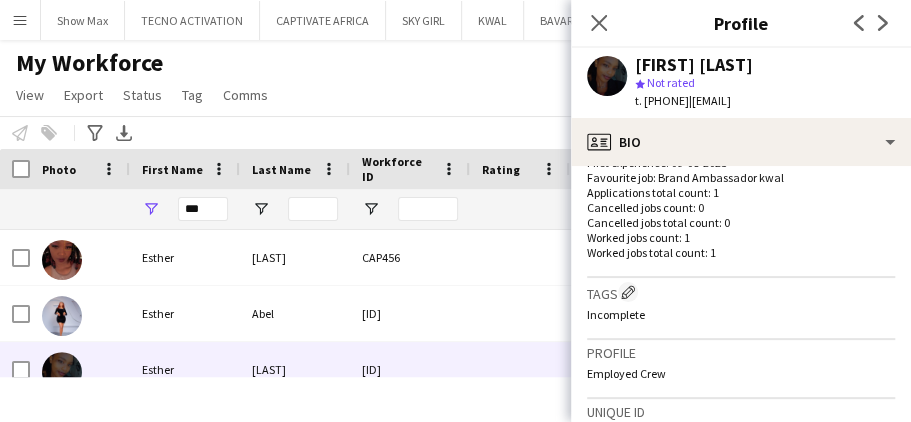 scroll, scrollTop: 923, scrollLeft: 0, axis: vertical 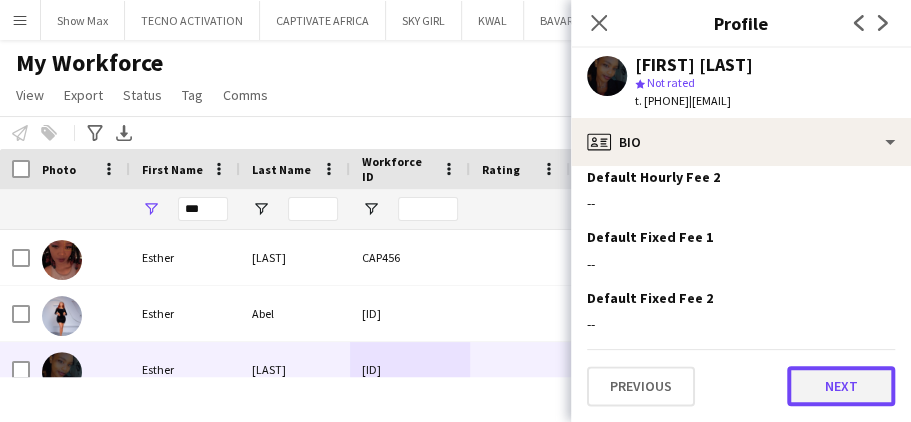click on "Next" 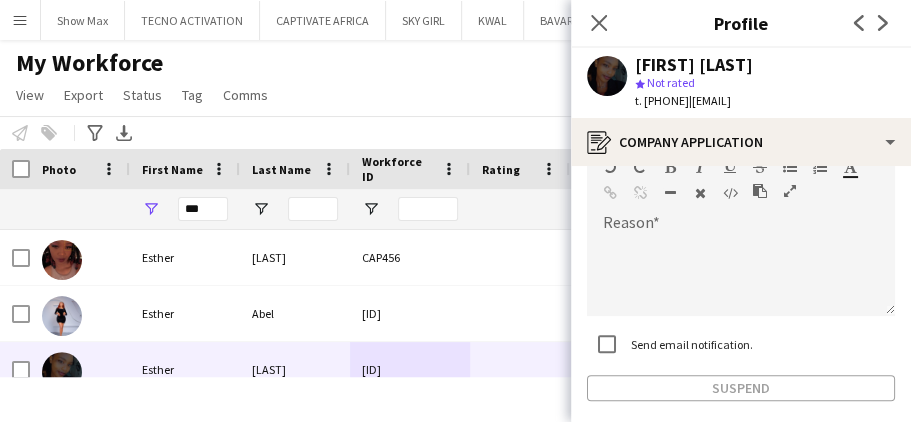 scroll, scrollTop: 294, scrollLeft: 0, axis: vertical 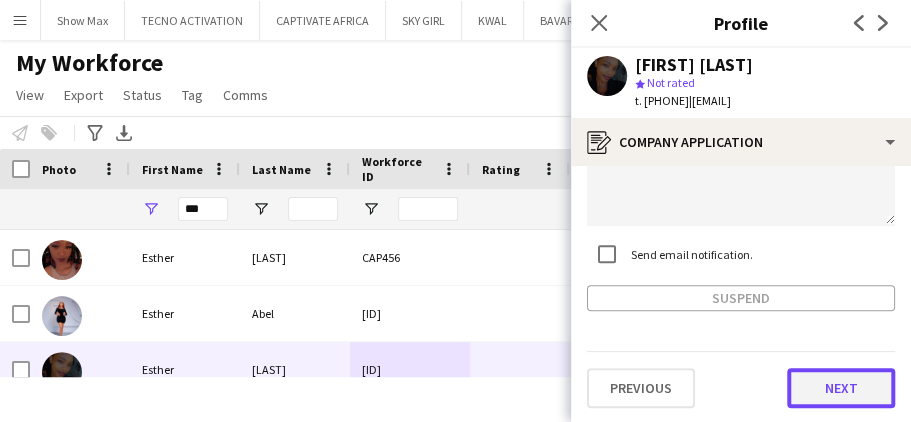 click on "Next" 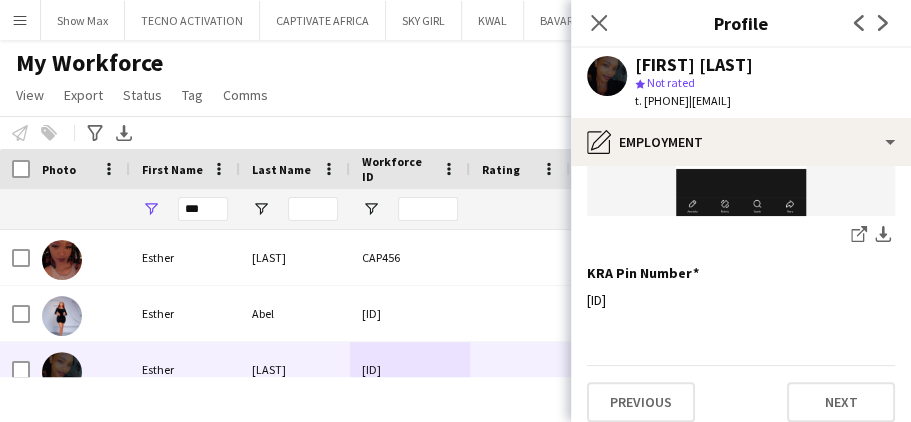 scroll, scrollTop: 482, scrollLeft: 0, axis: vertical 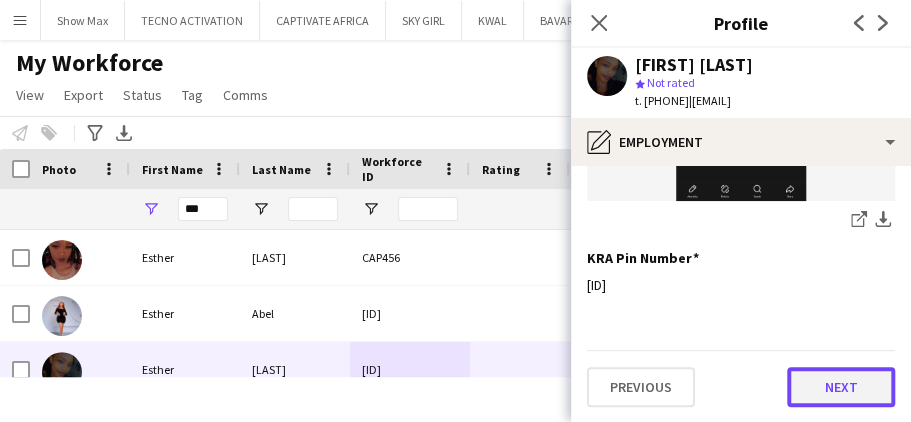 click on "Next" 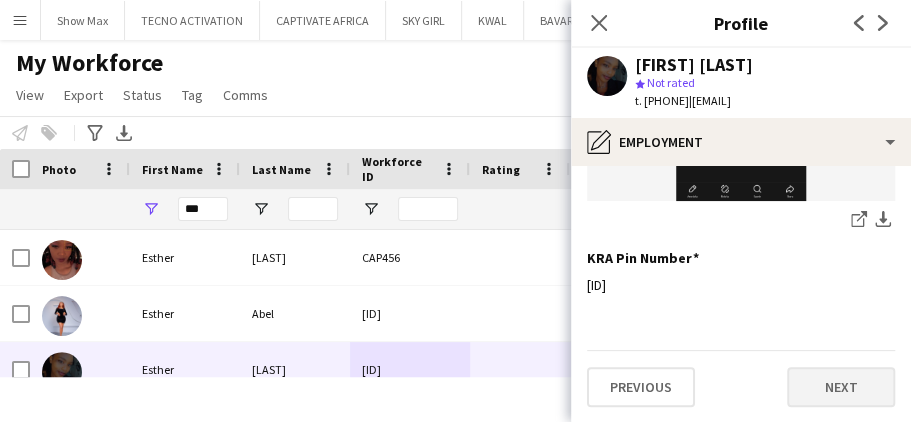 scroll, scrollTop: 0, scrollLeft: 0, axis: both 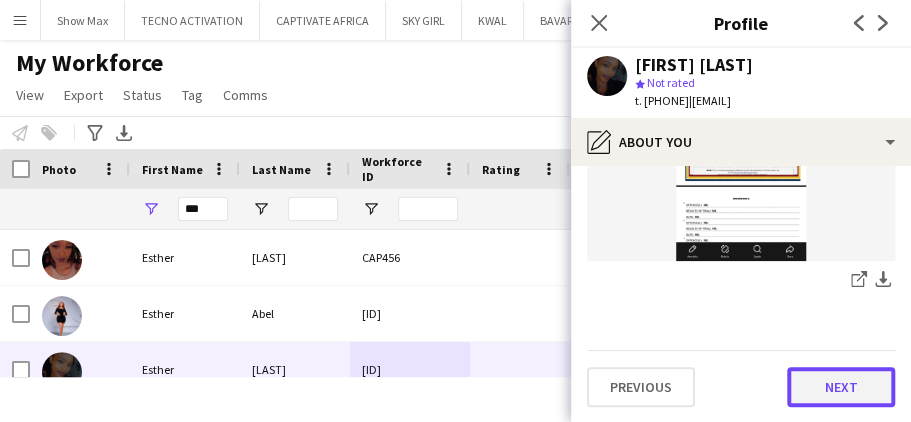 click on "Next" 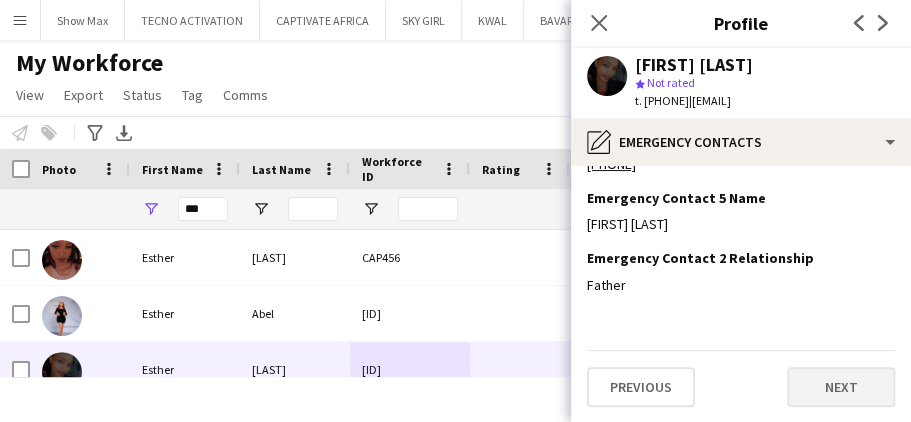 scroll, scrollTop: 0, scrollLeft: 0, axis: both 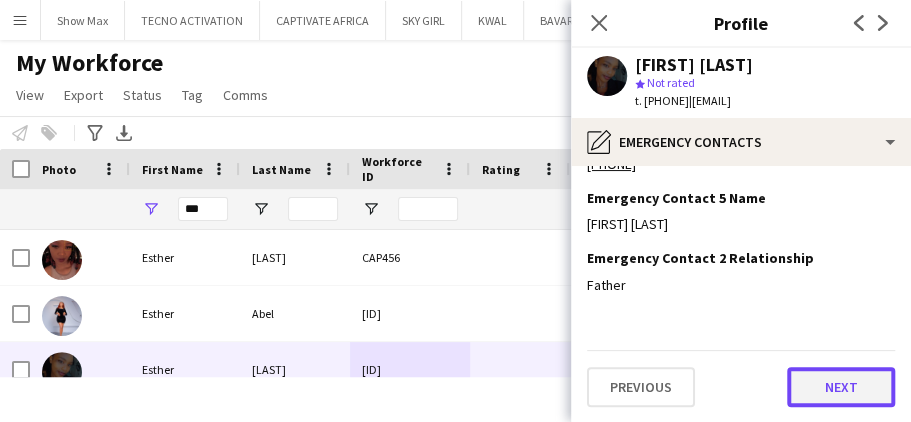 click on "Next" 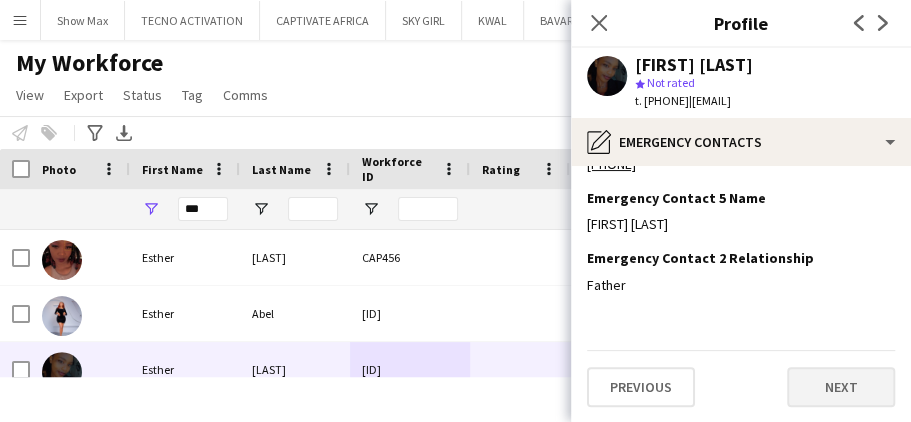 scroll, scrollTop: 0, scrollLeft: 0, axis: both 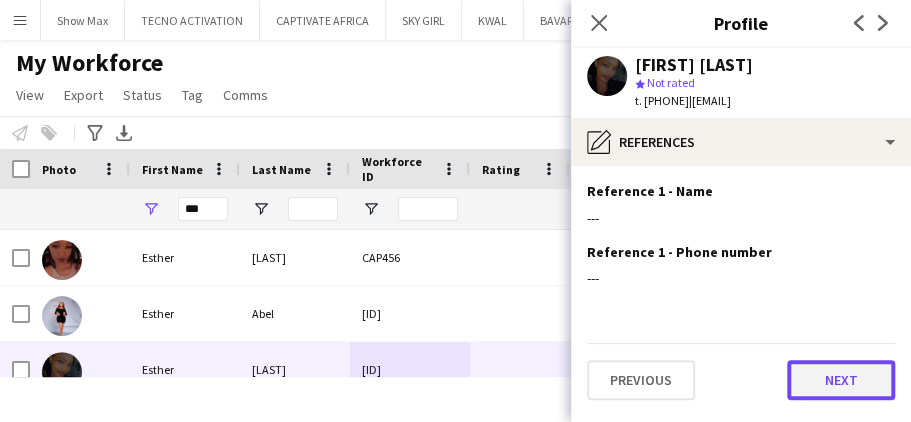 click on "Next" 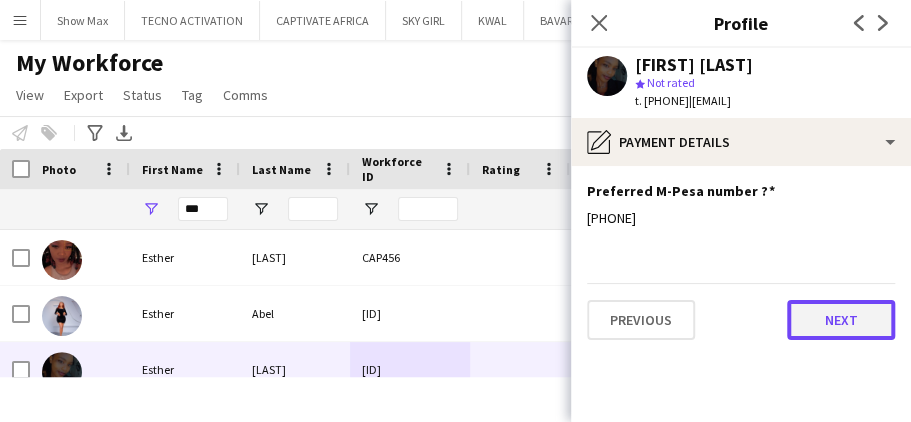 click on "Next" 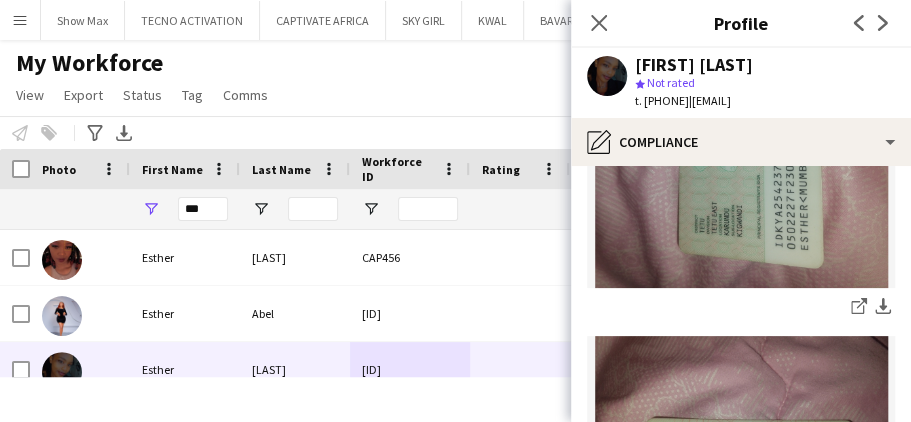 scroll, scrollTop: 1070, scrollLeft: 0, axis: vertical 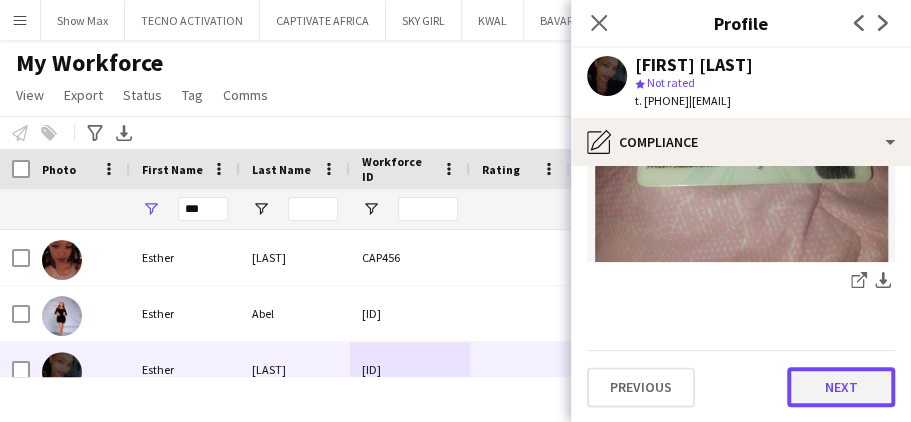 click on "Next" 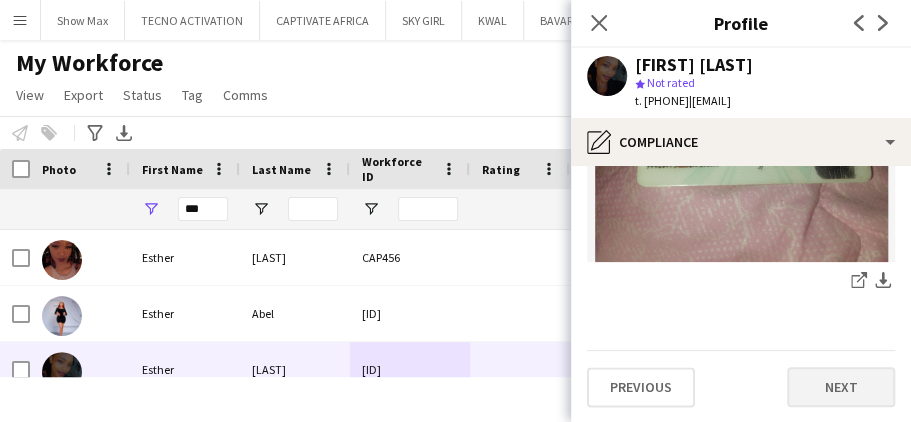 scroll, scrollTop: 0, scrollLeft: 0, axis: both 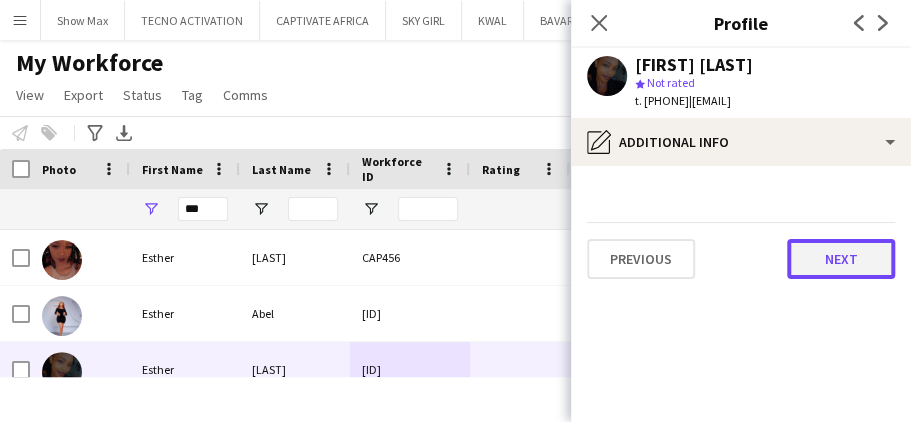 click on "Next" 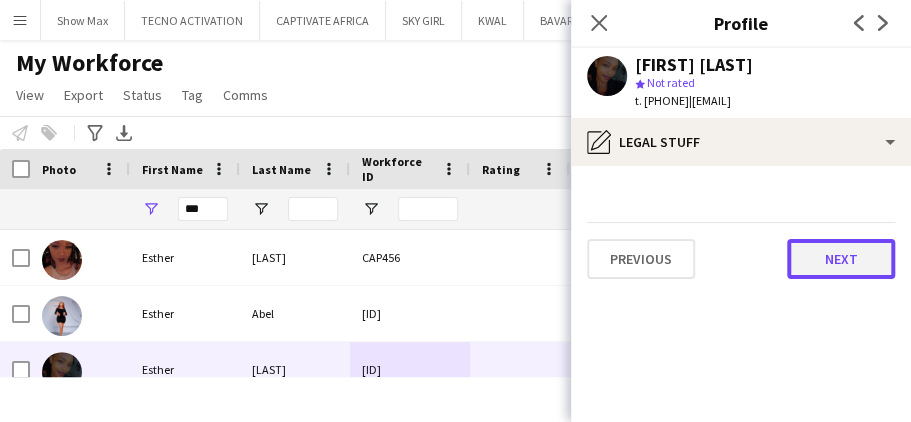 click on "Next" 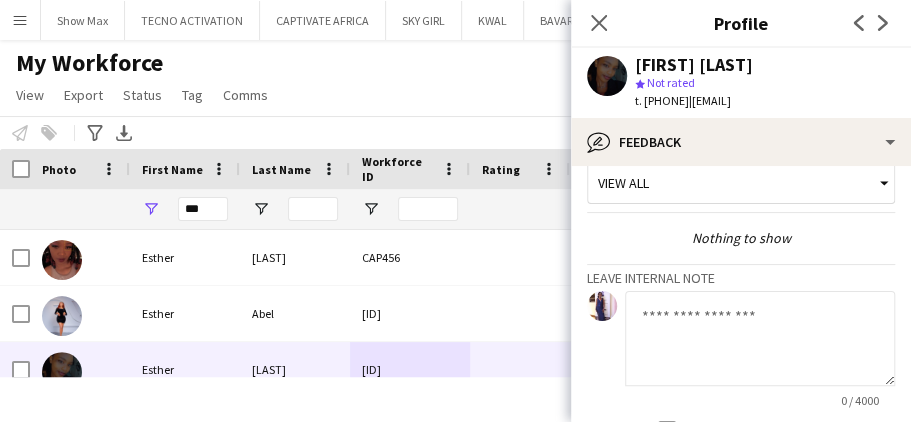 scroll, scrollTop: 222, scrollLeft: 0, axis: vertical 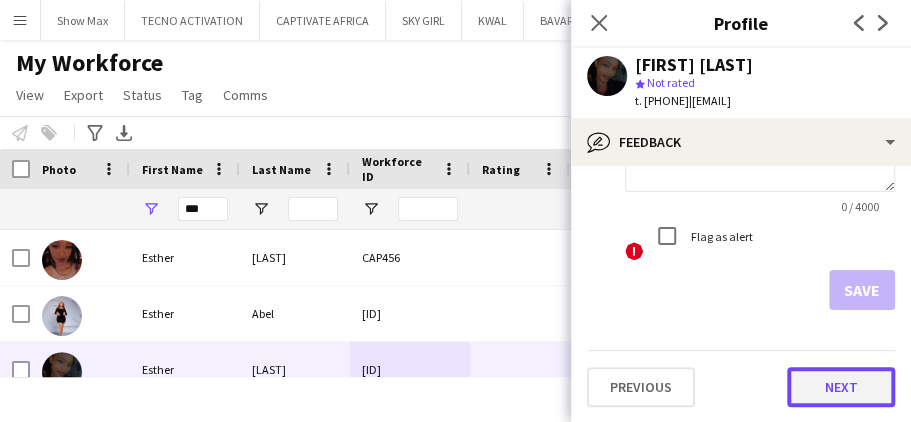 click on "Next" 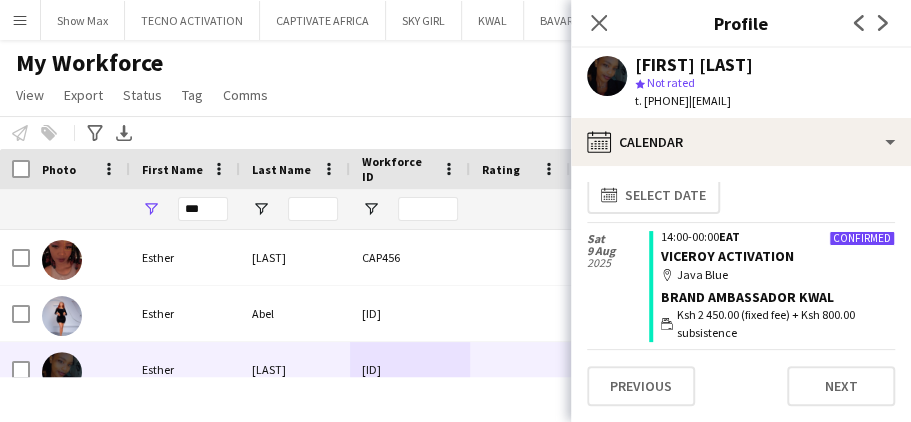 scroll, scrollTop: 14, scrollLeft: 0, axis: vertical 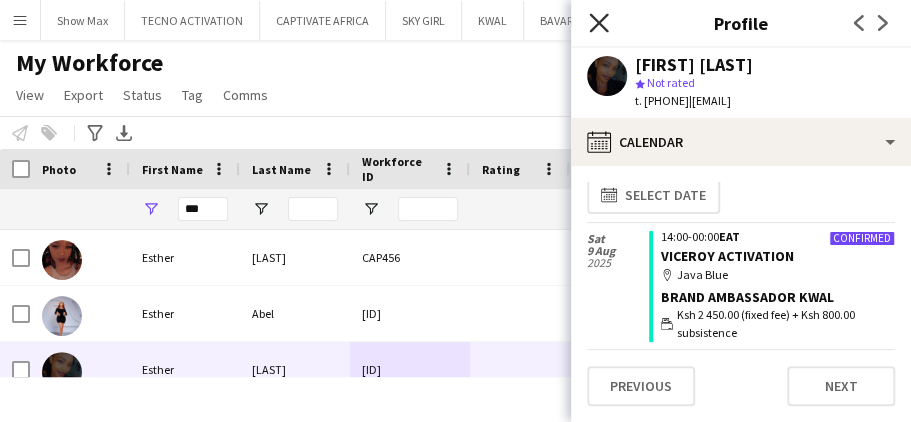 click 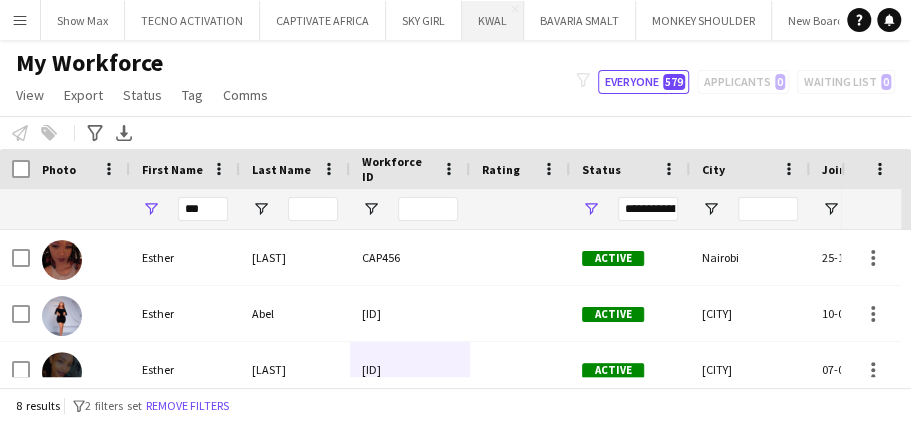 click on "KWAL
Close" at bounding box center [493, 20] 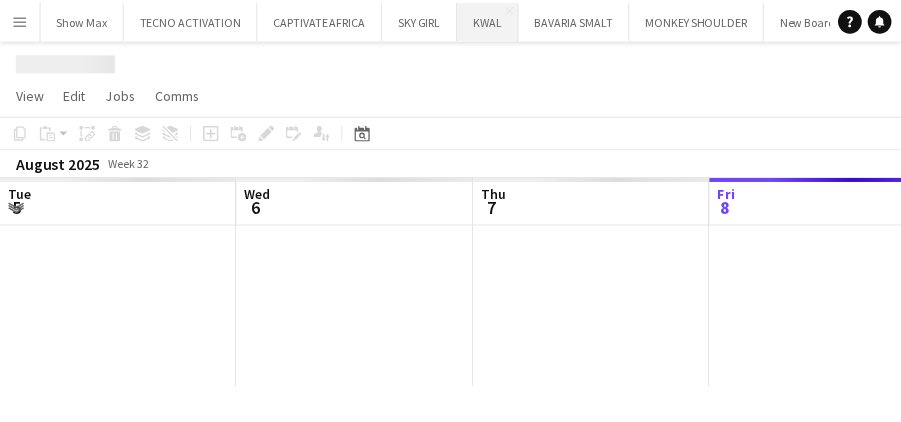 scroll, scrollTop: 0, scrollLeft: 478, axis: horizontal 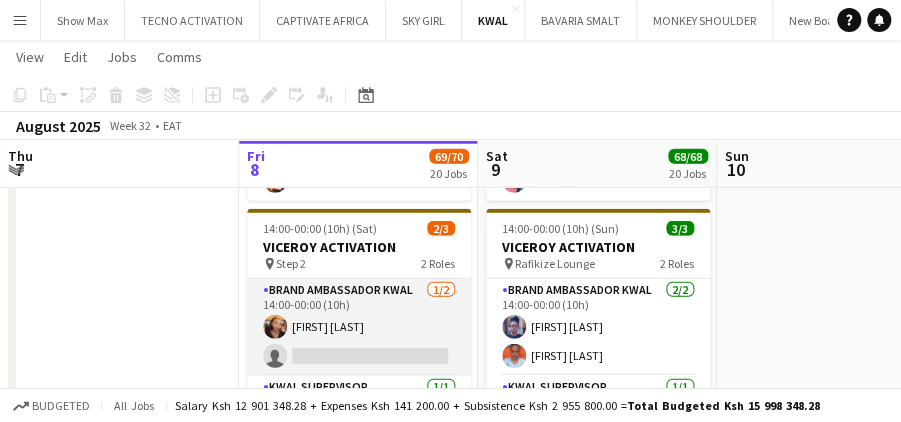 click on "Brand Ambassador kwal   1/2   14:00-00:00 (10h)
[FIRST] [LAST]
single-neutral-actions" at bounding box center (359, 327) 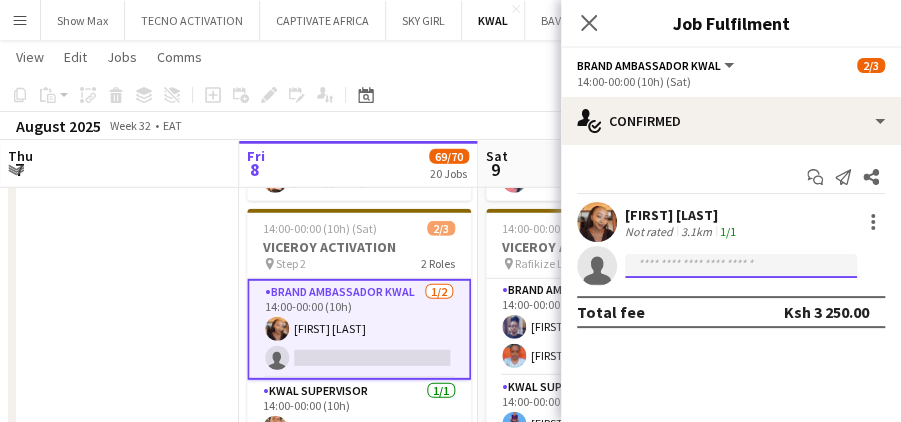 click 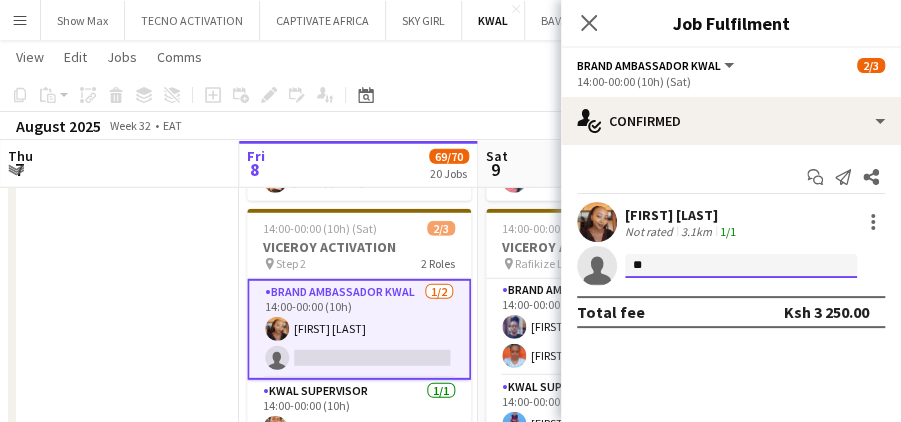 type on "*" 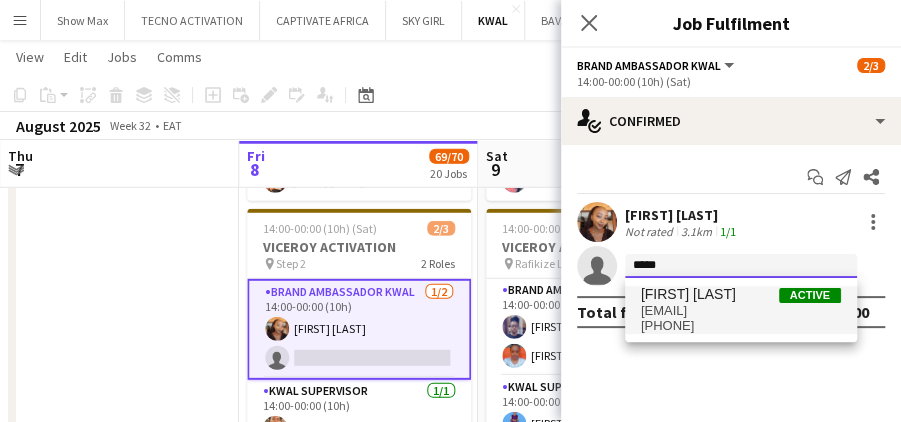 type on "*****" 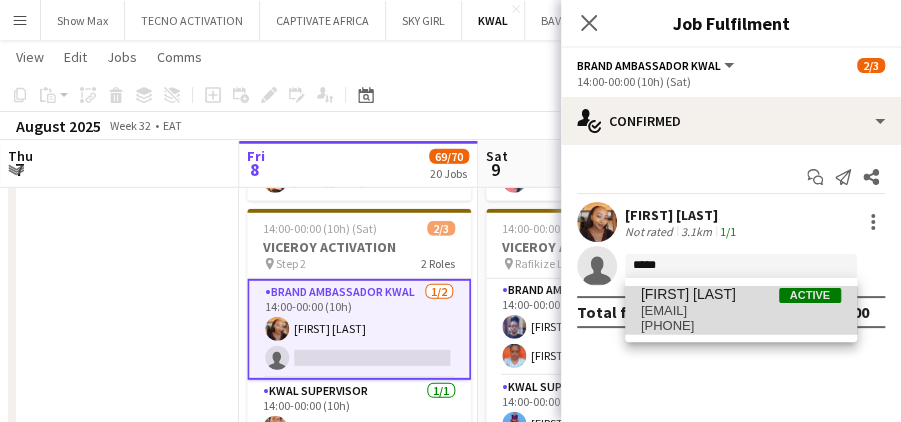 click on "Active" at bounding box center (810, 295) 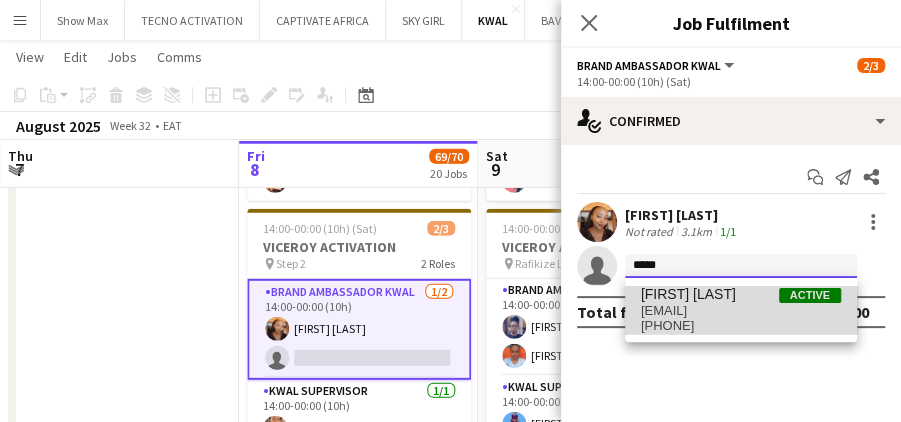 type 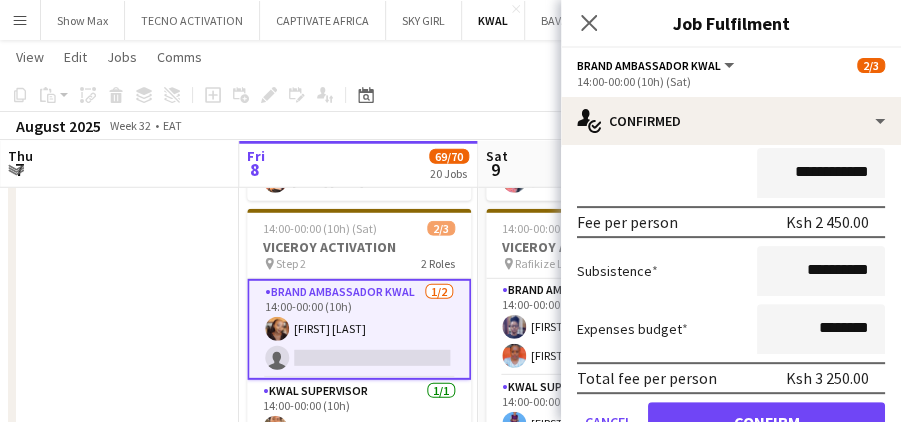 scroll, scrollTop: 317, scrollLeft: 0, axis: vertical 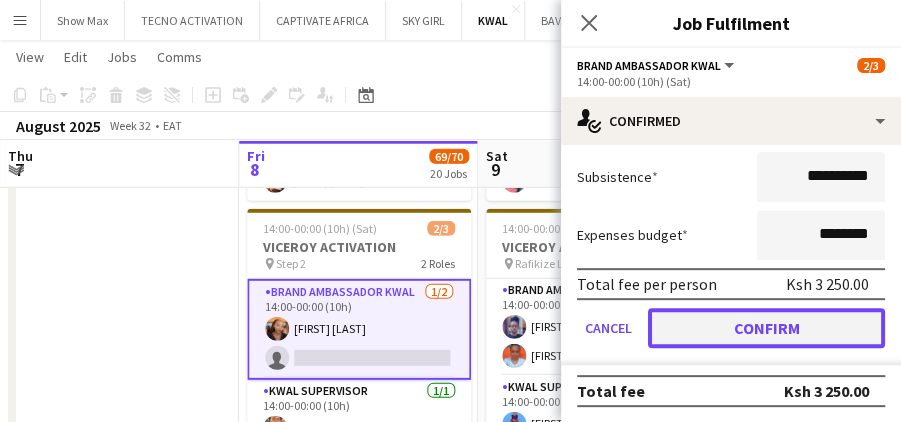click on "Confirm" at bounding box center (766, 328) 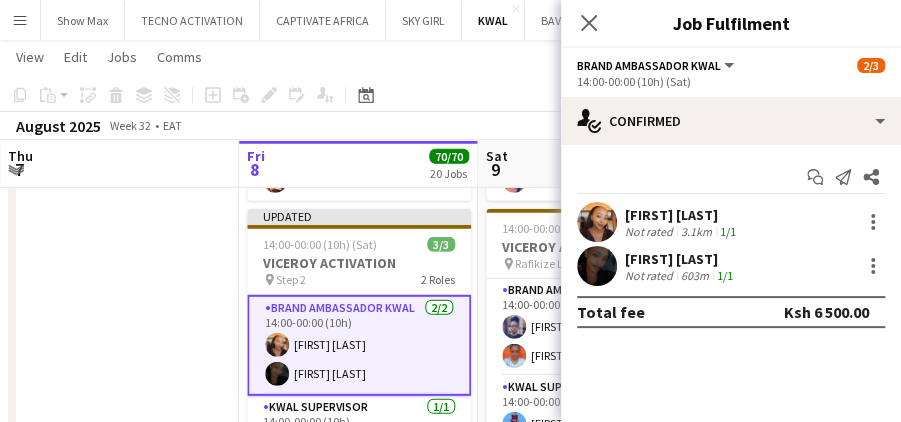 scroll, scrollTop: 0, scrollLeft: 0, axis: both 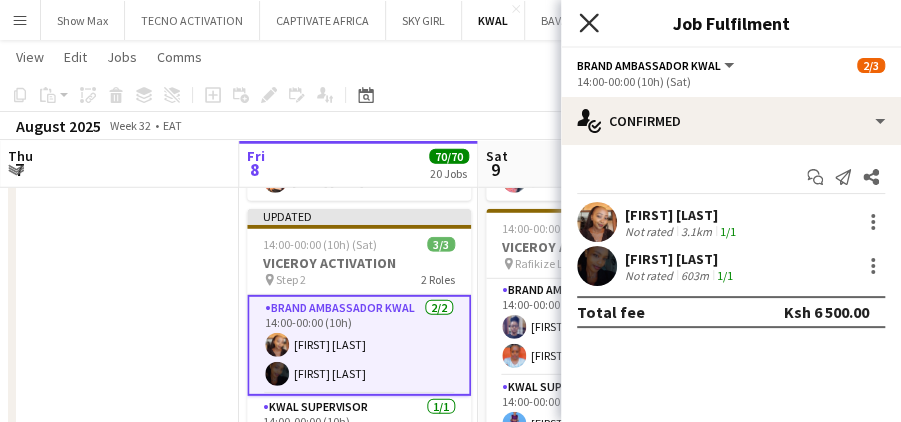 click 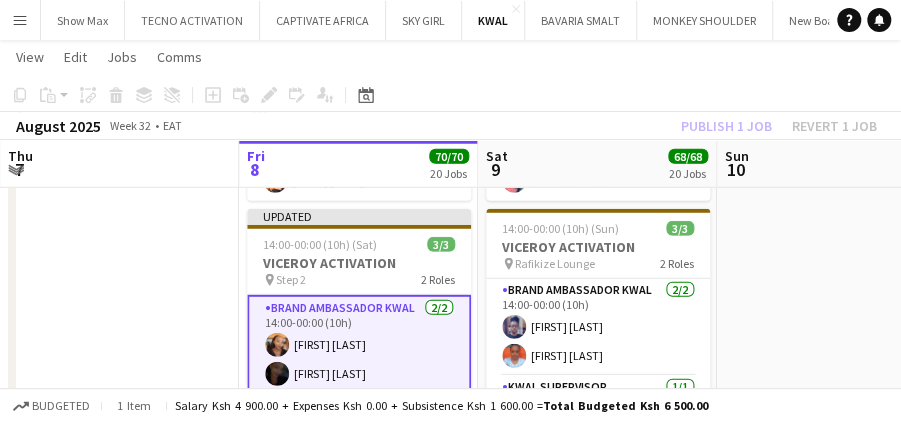 scroll, scrollTop: 4592, scrollLeft: 0, axis: vertical 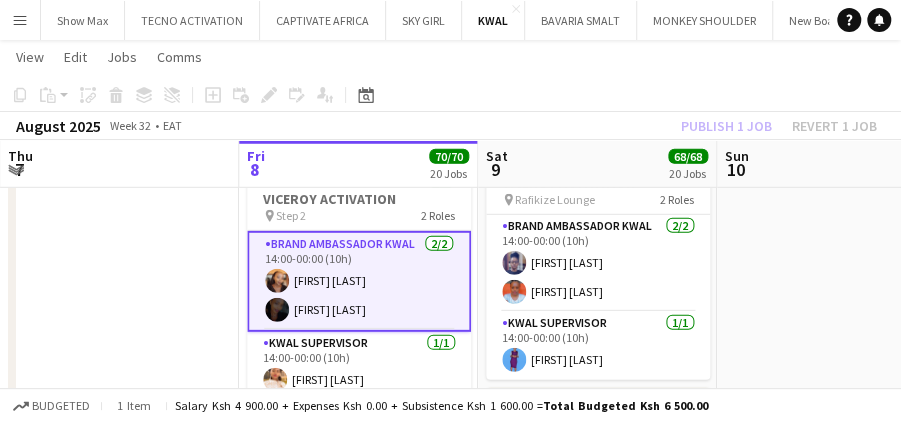 click on "Brand Ambassador kwal   2/2   14:00-00:00 (10h)
[FIRST] [LAST] [FIRST] [LAST]" at bounding box center (359, 281) 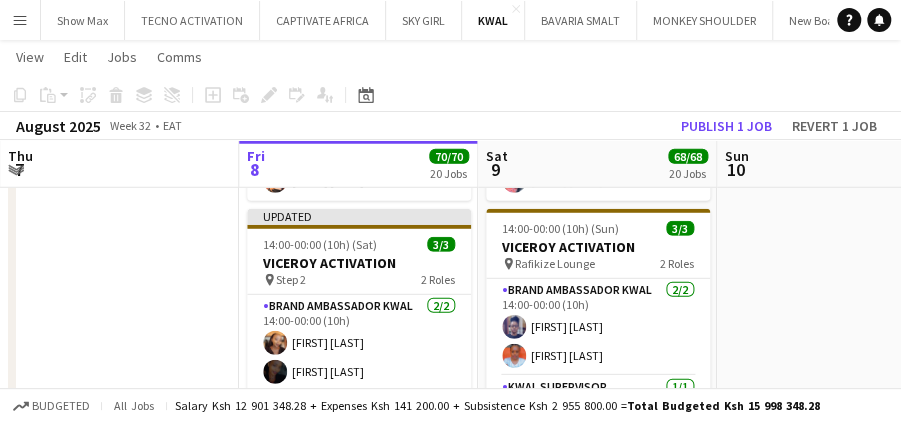 scroll, scrollTop: 4646, scrollLeft: 0, axis: vertical 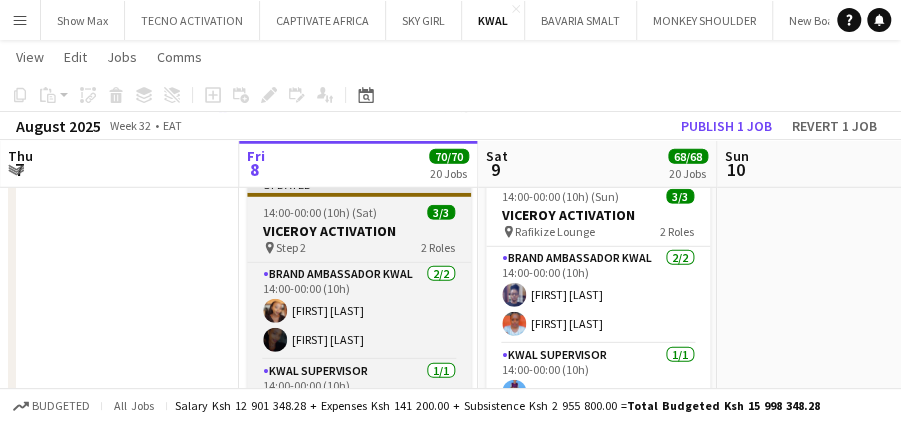 click on "Step 2" at bounding box center (291, 247) 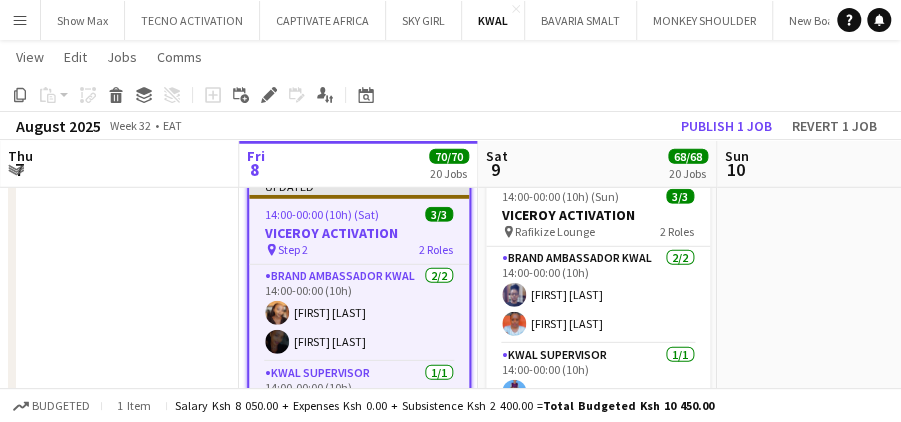 scroll, scrollTop: 0, scrollLeft: 481, axis: horizontal 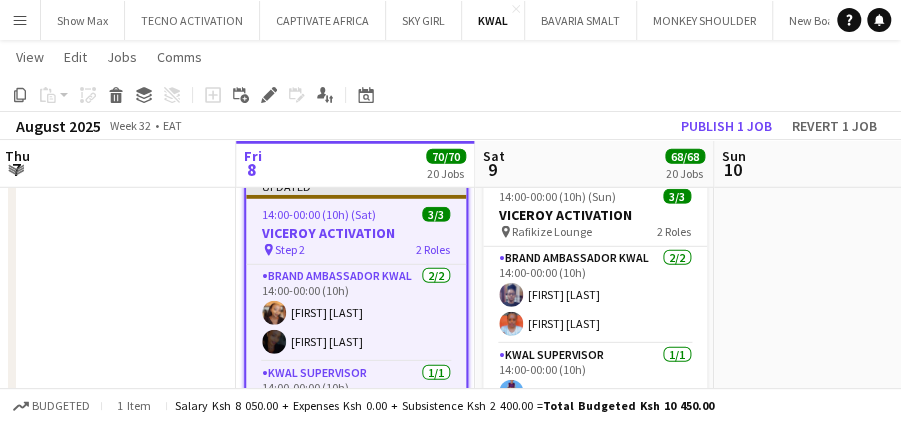 drag, startPoint x: 463, startPoint y: 332, endPoint x: 465, endPoint y: 386, distance: 54.037025 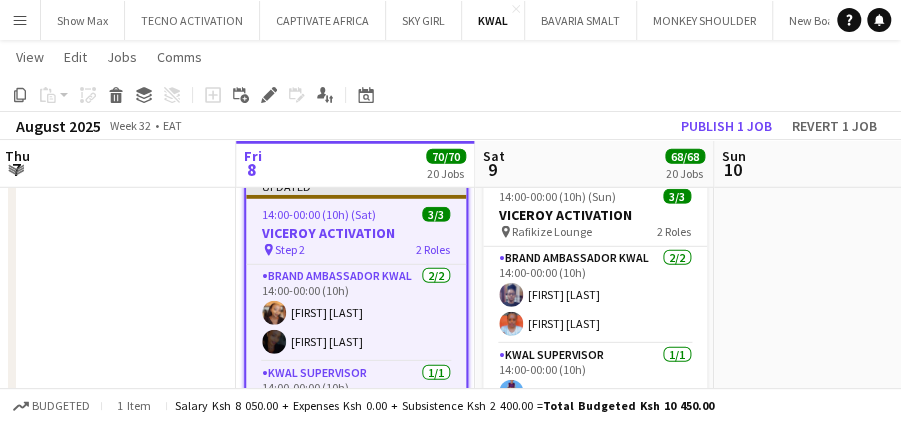 click on "Step 2" at bounding box center (290, 249) 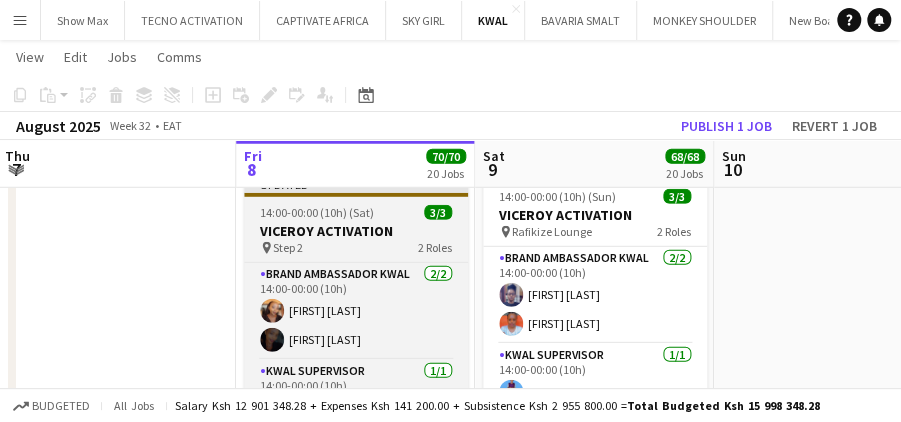 click 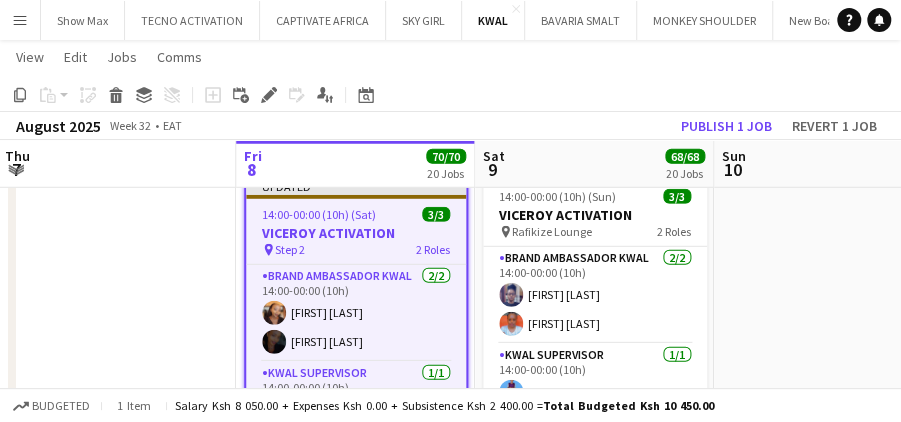 drag, startPoint x: 464, startPoint y: 374, endPoint x: 470, endPoint y: 396, distance: 22.803509 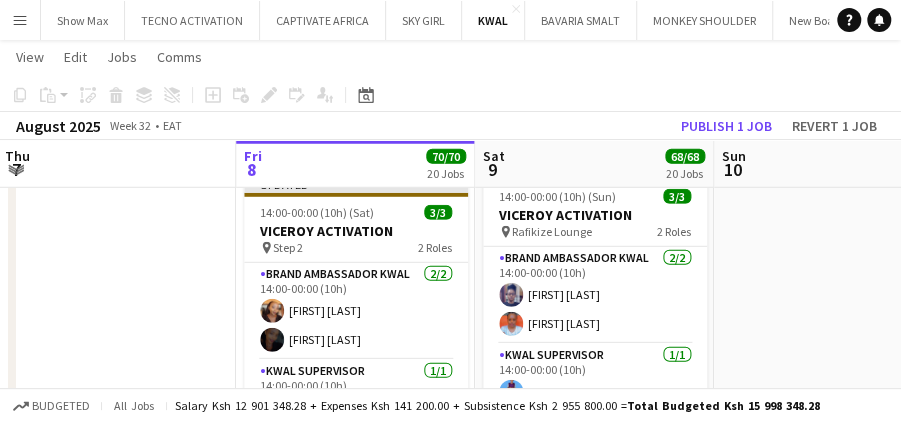 drag, startPoint x: 290, startPoint y: 246, endPoint x: 177, endPoint y: 226, distance: 114.75626 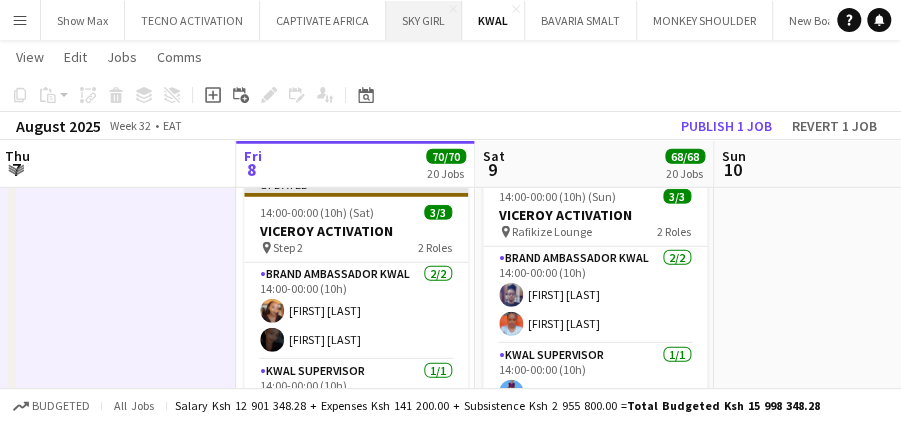 click on "SKY GIRL
Close" at bounding box center [424, 20] 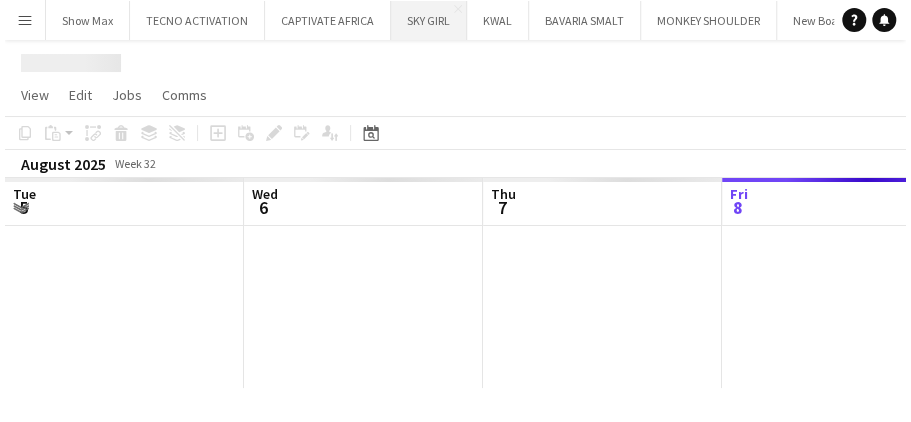 scroll, scrollTop: 0, scrollLeft: 0, axis: both 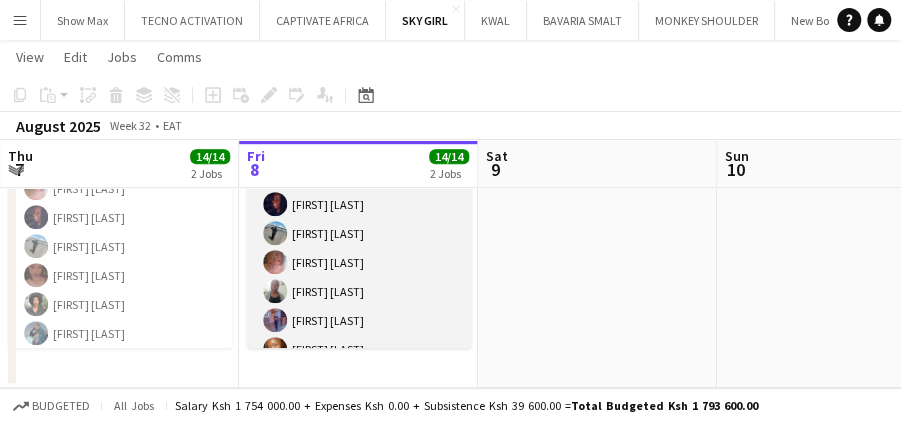 click on "Brand Ambassador   6/6   10:30-17:00 (6h30m)
[FIRST] [LAST] [FIRST] [LAST] [FIRST] [LAST] [FIRST] [LAST] [FIRST] [LAST] [FIRST] [LAST]" at bounding box center [359, 262] 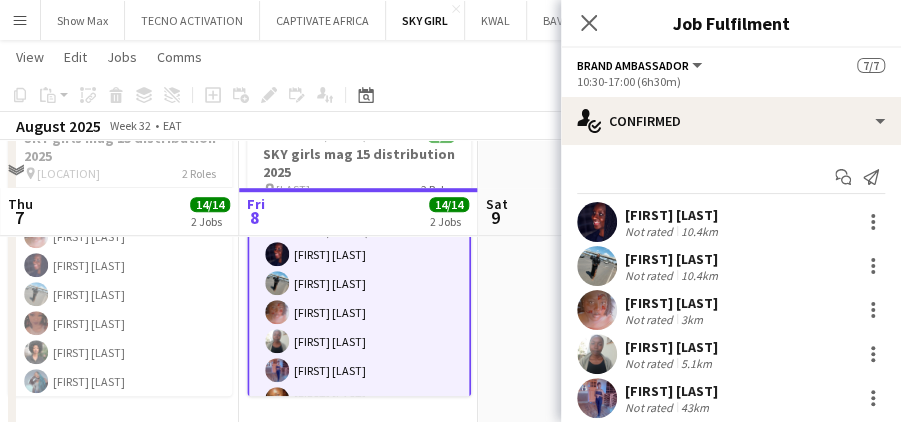scroll, scrollTop: 484, scrollLeft: 0, axis: vertical 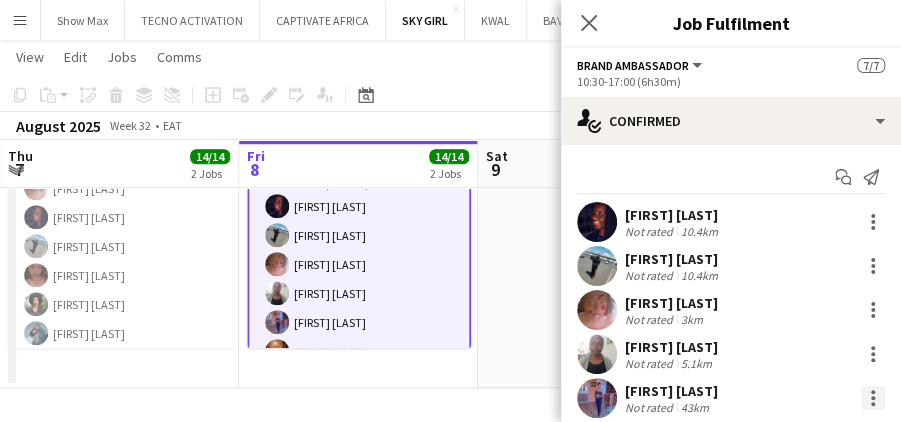 click at bounding box center [873, 392] 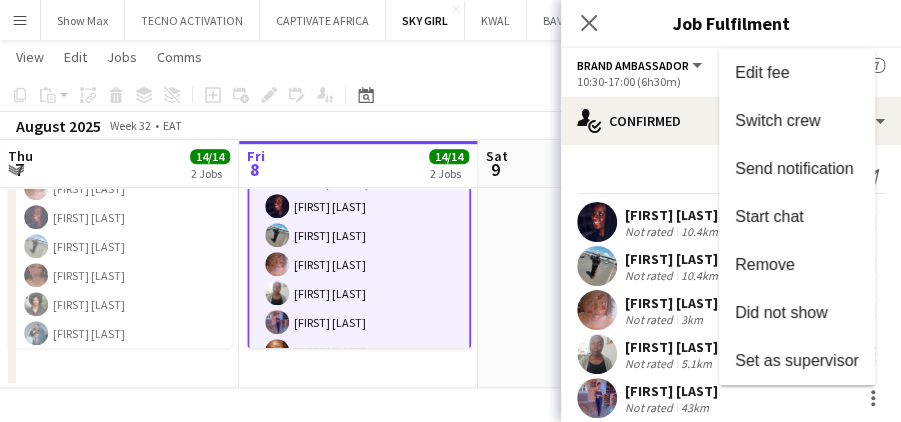 click at bounding box center (450, 211) 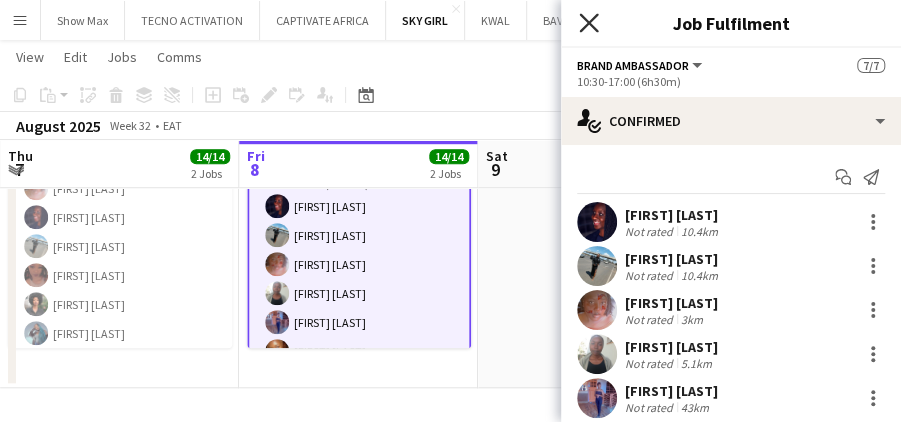 click 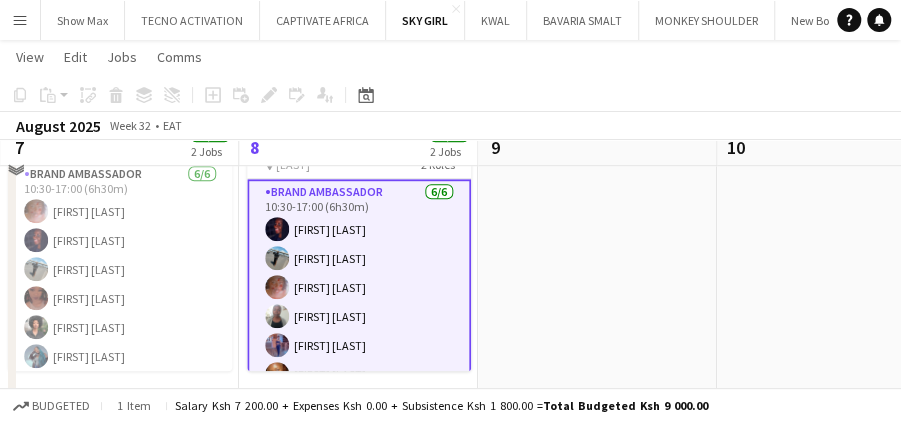 scroll, scrollTop: 484, scrollLeft: 0, axis: vertical 